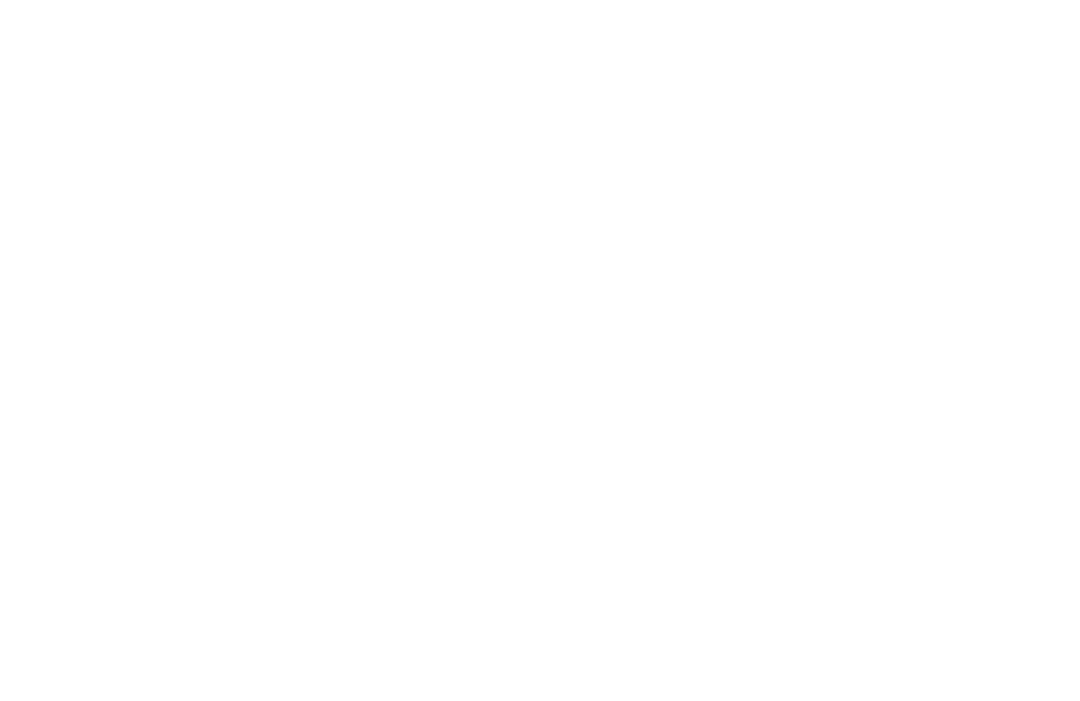 scroll, scrollTop: 0, scrollLeft: 0, axis: both 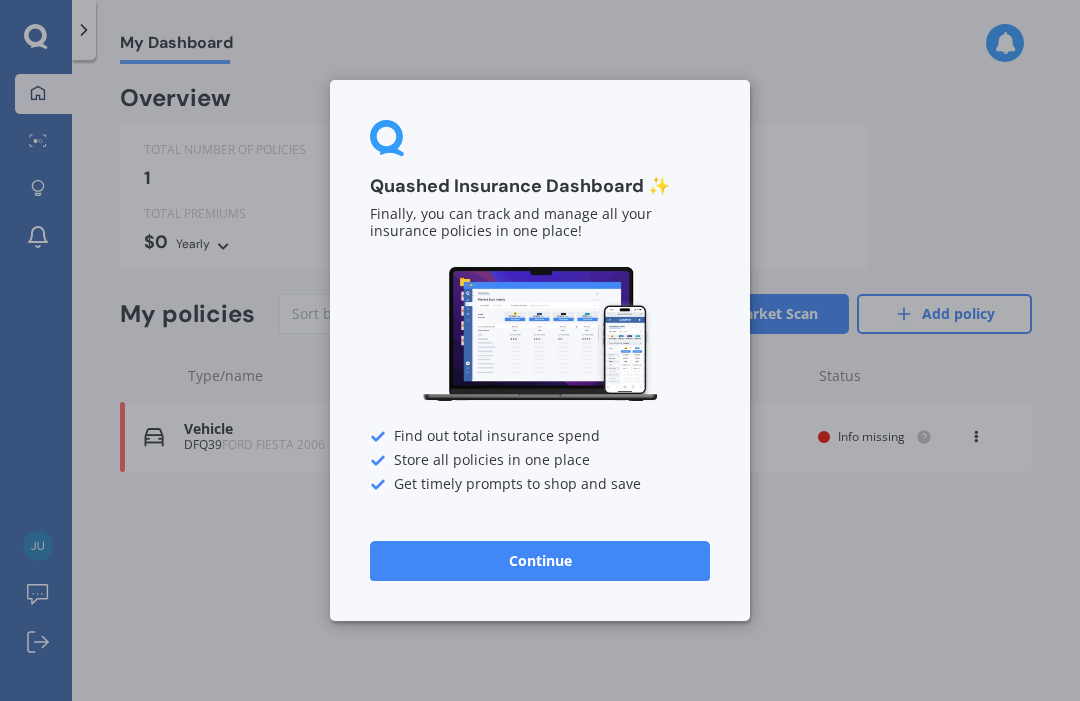 click on "Continue" at bounding box center [540, 561] 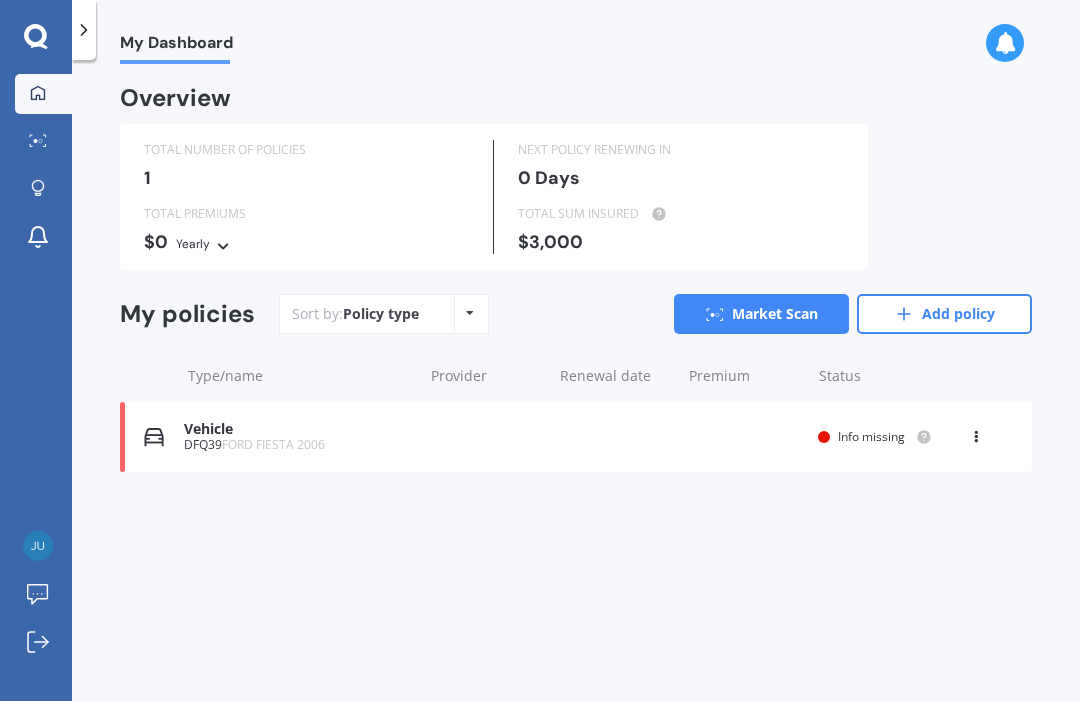 click on "FORD FIESTA 2006" at bounding box center [273, 444] 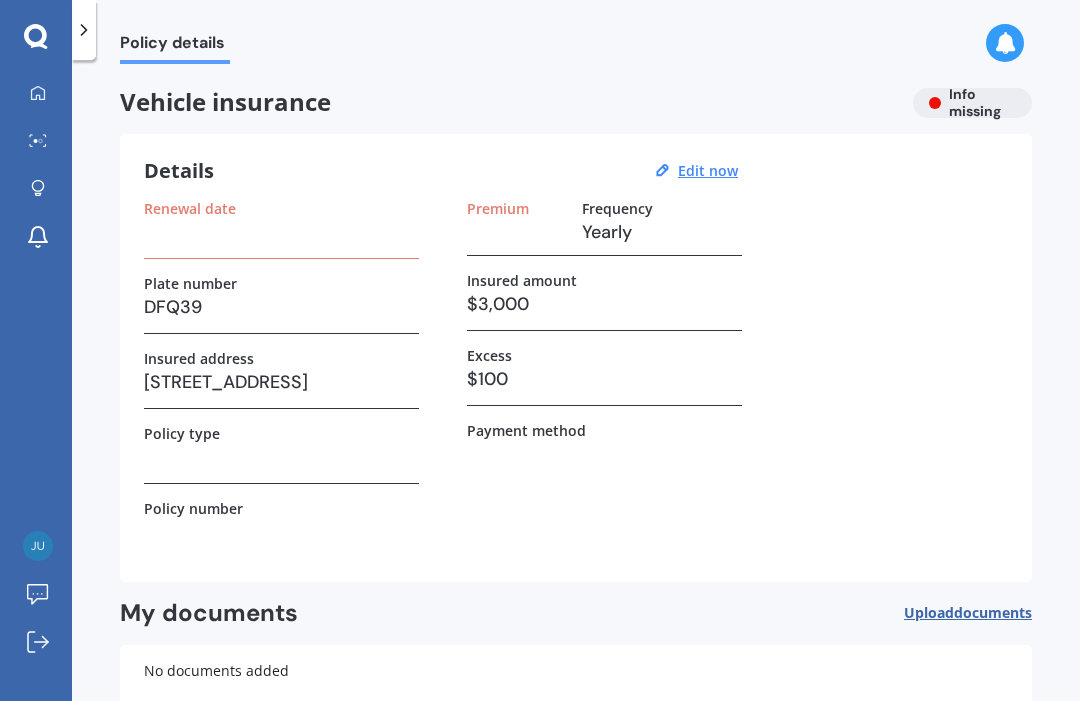 click on "Edit now" at bounding box center (708, 170) 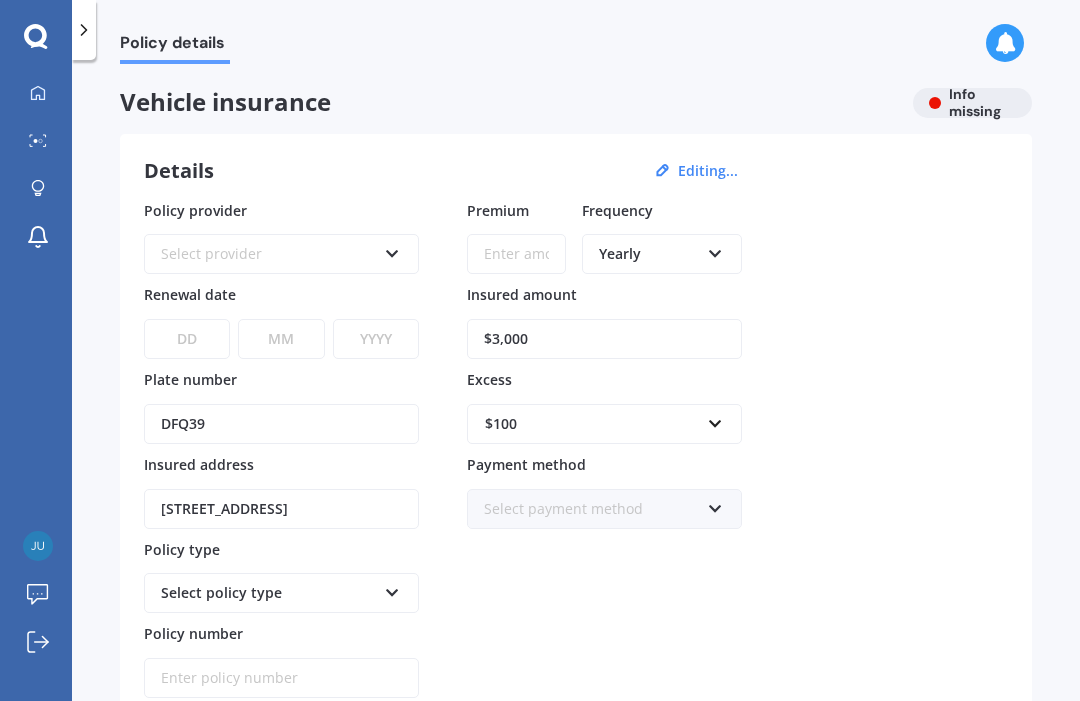 click at bounding box center [715, 250] 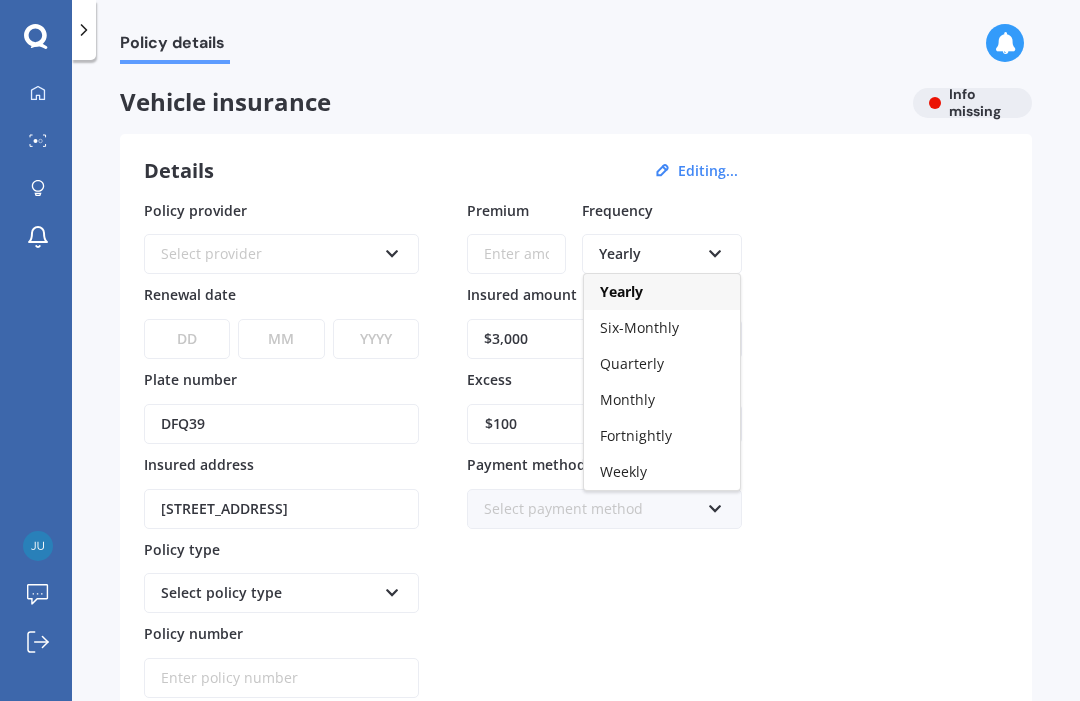 click on "Monthly" at bounding box center [662, 400] 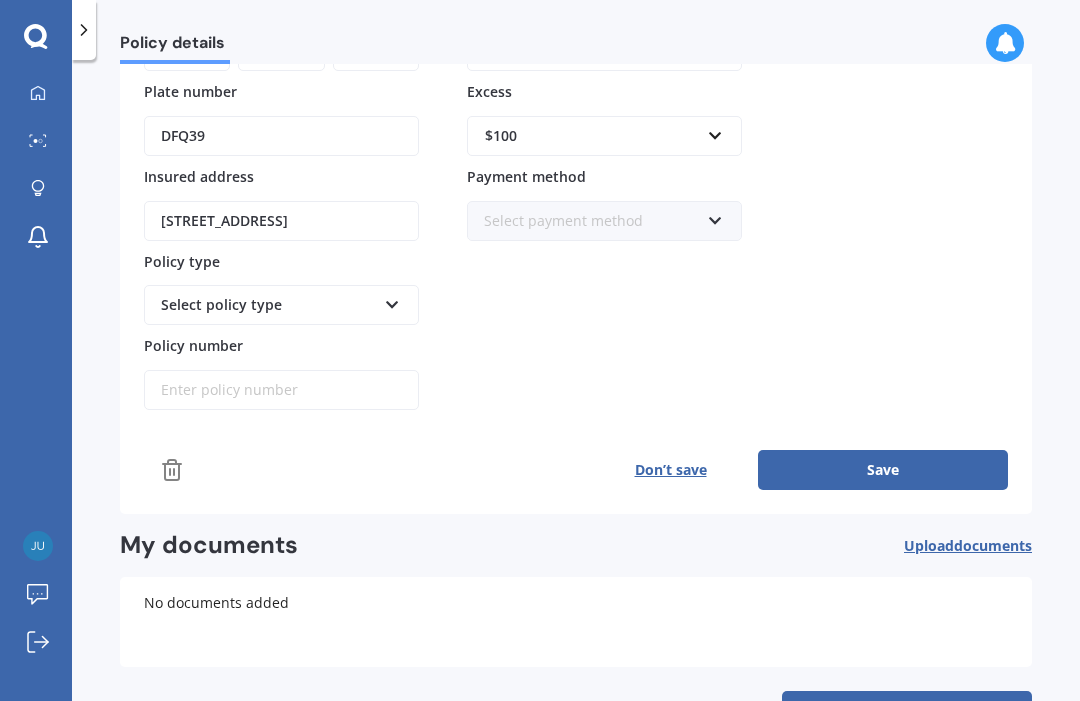 scroll, scrollTop: 287, scrollLeft: 0, axis: vertical 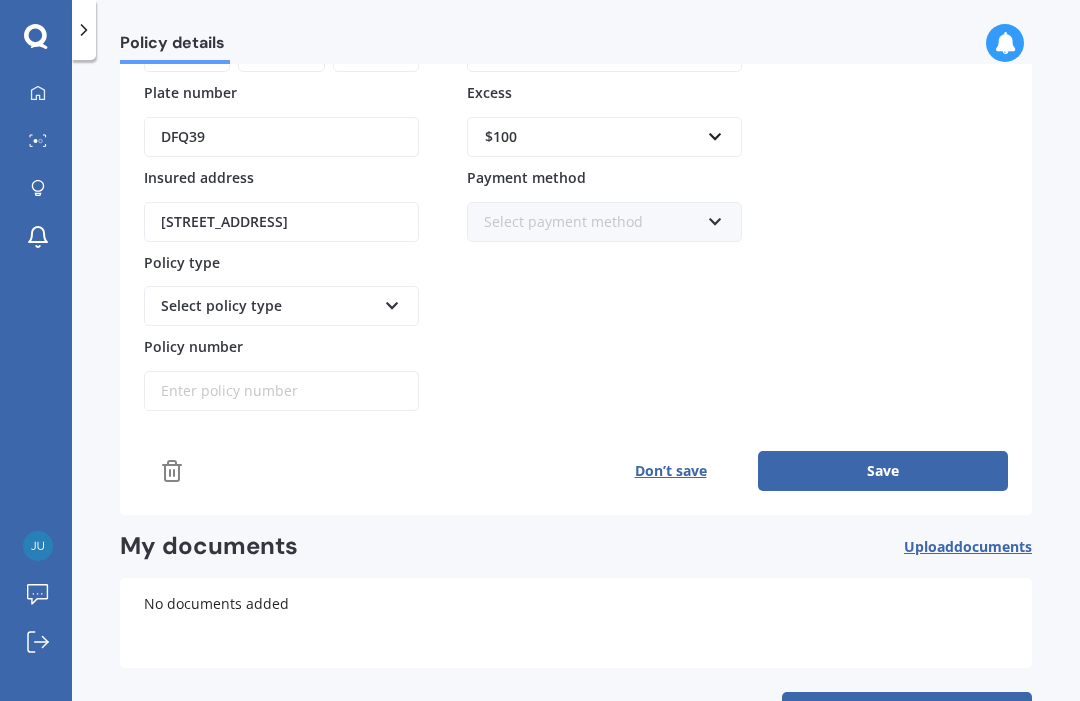 click on "Save" at bounding box center [883, 471] 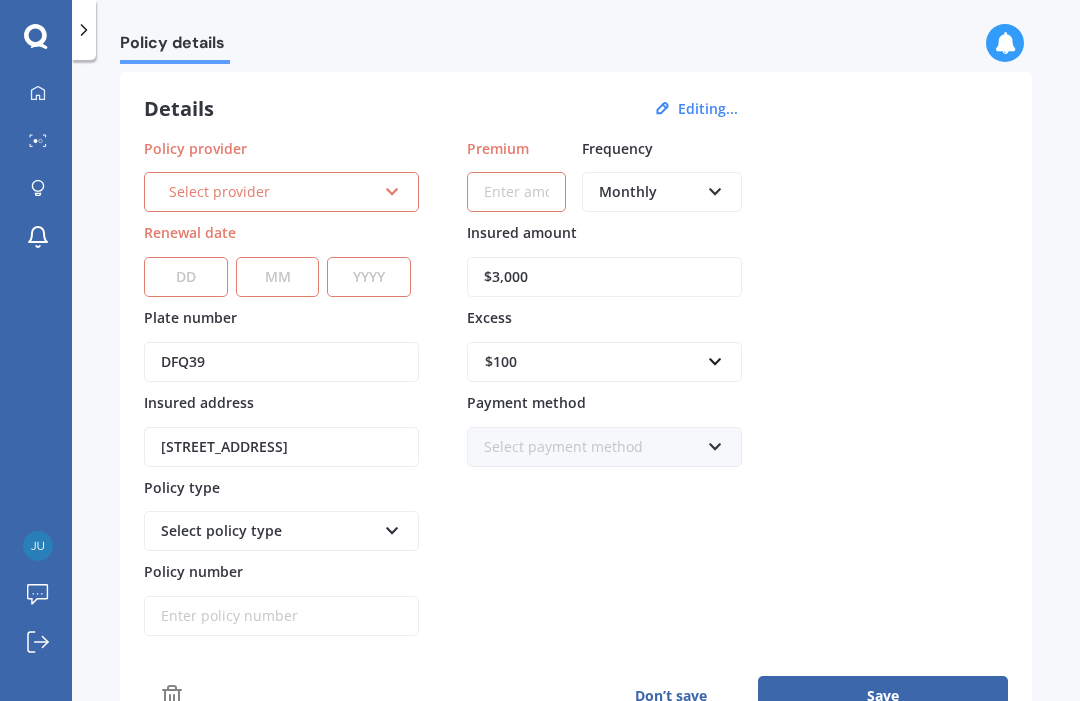 scroll, scrollTop: 68, scrollLeft: 0, axis: vertical 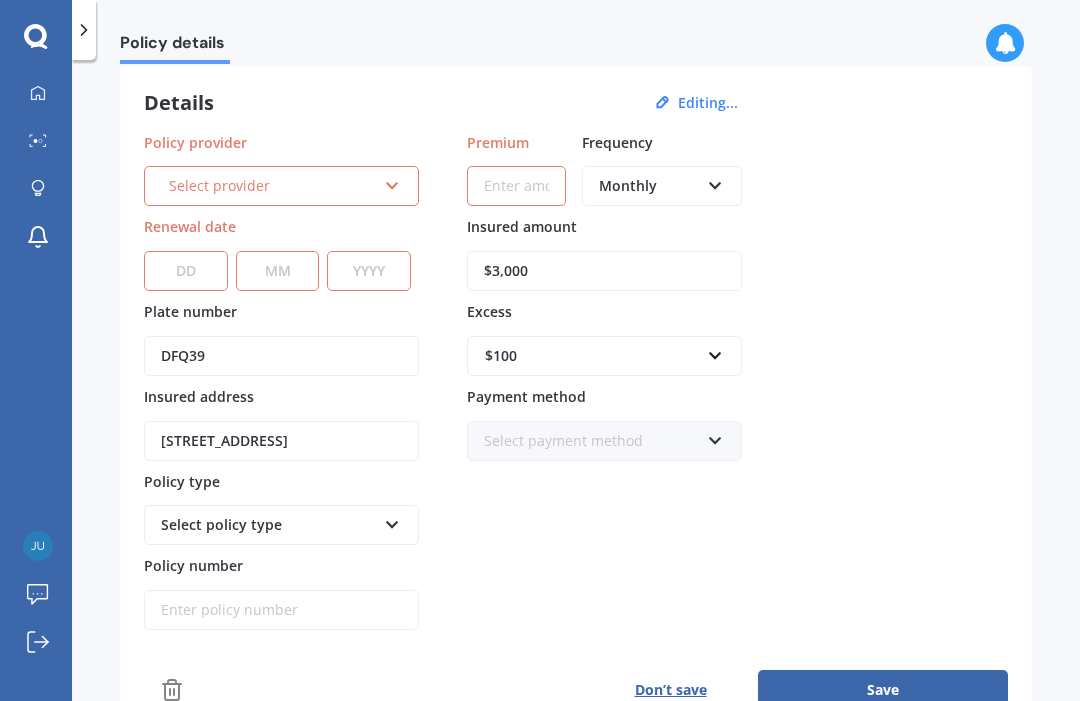 click on "Select provider" at bounding box center [272, 186] 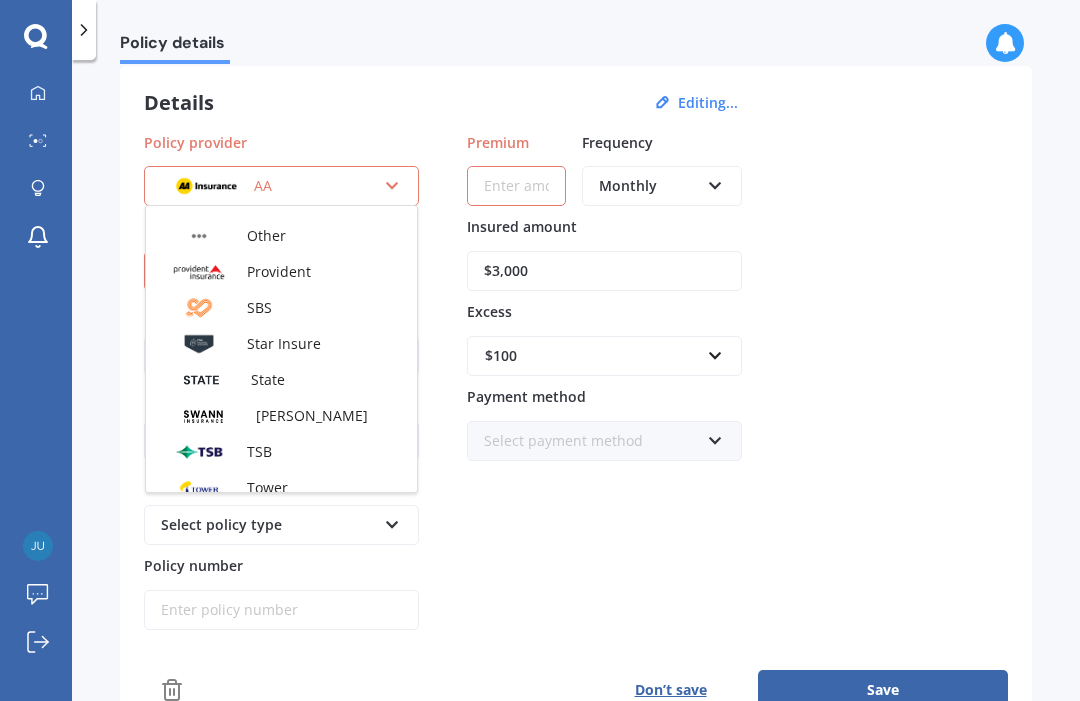 scroll, scrollTop: 674, scrollLeft: 0, axis: vertical 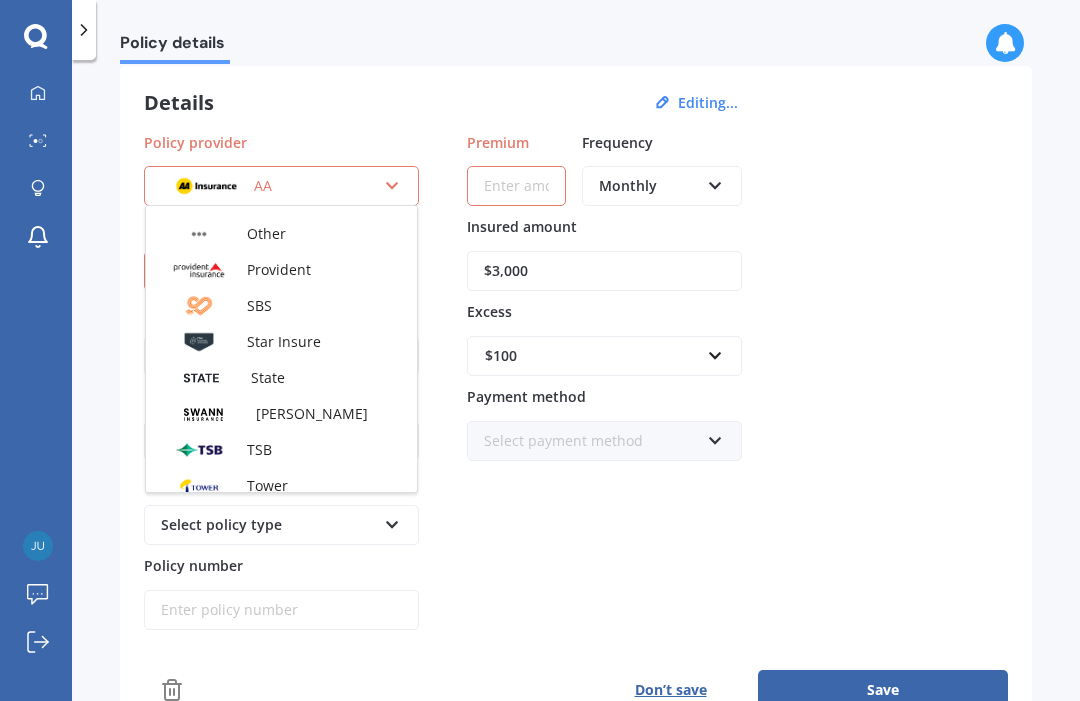 click at bounding box center [201, 378] 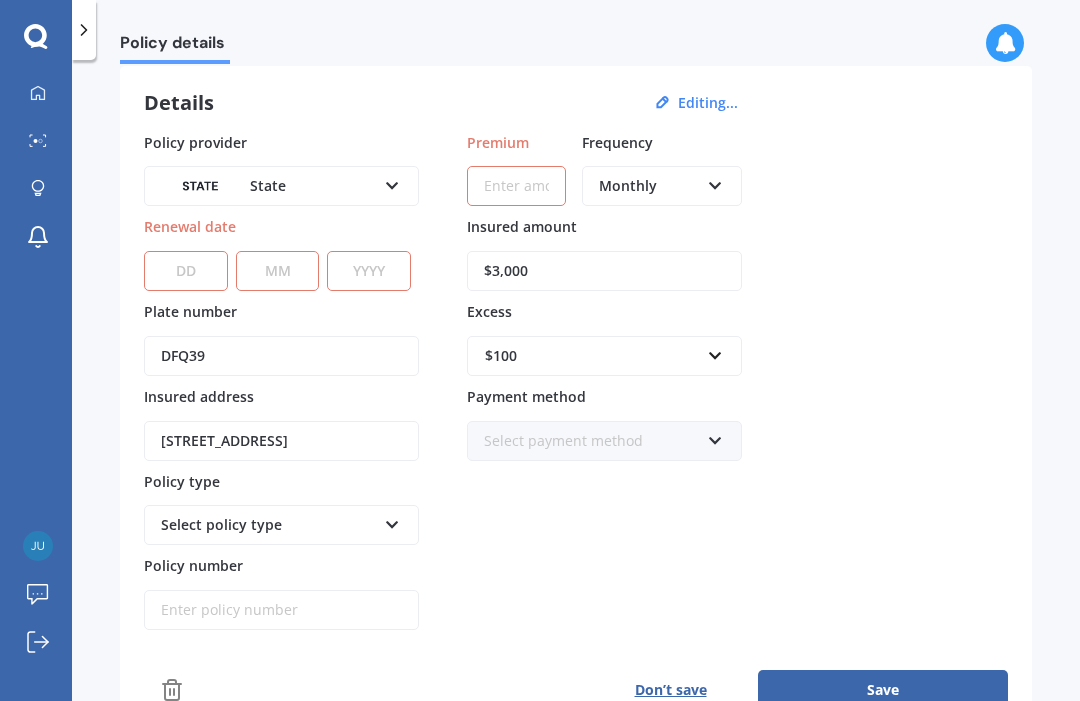 click on "DD 01 02 03 04 05 06 07 08 09 10 11 12 13 14 15 16 17 18 19 20 21 22 23 24 25 26 27 28 29 30 31" at bounding box center [186, 271] 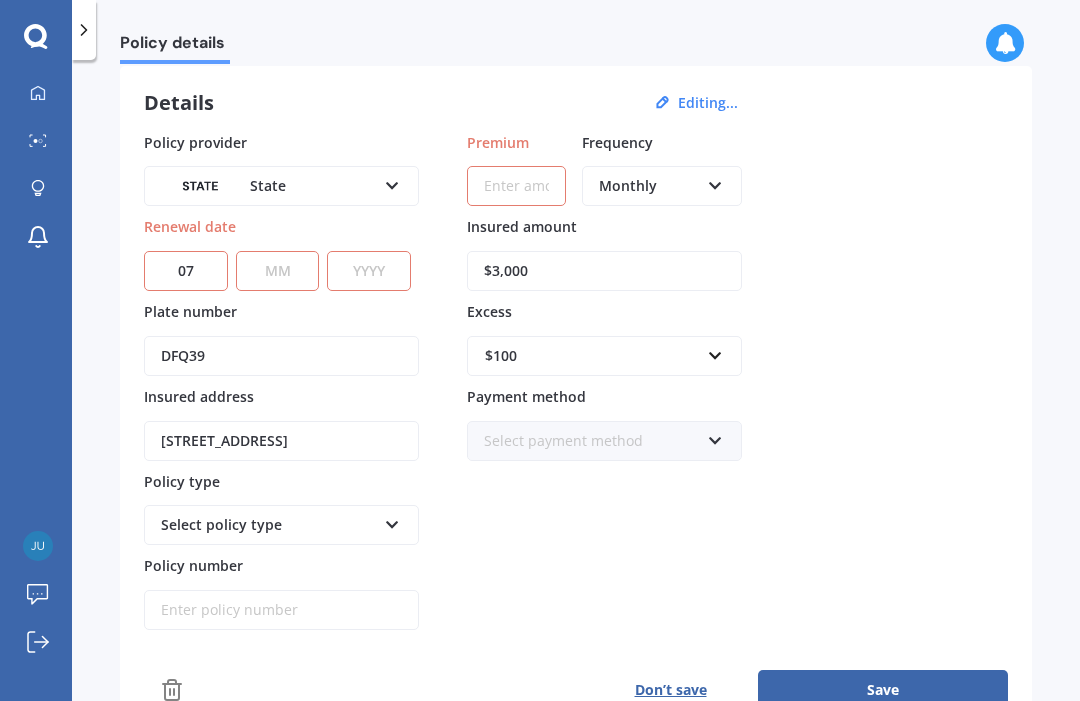 click on "MM 01 02 03 04 05 06 07 08 09 10 11 12" at bounding box center [278, 271] 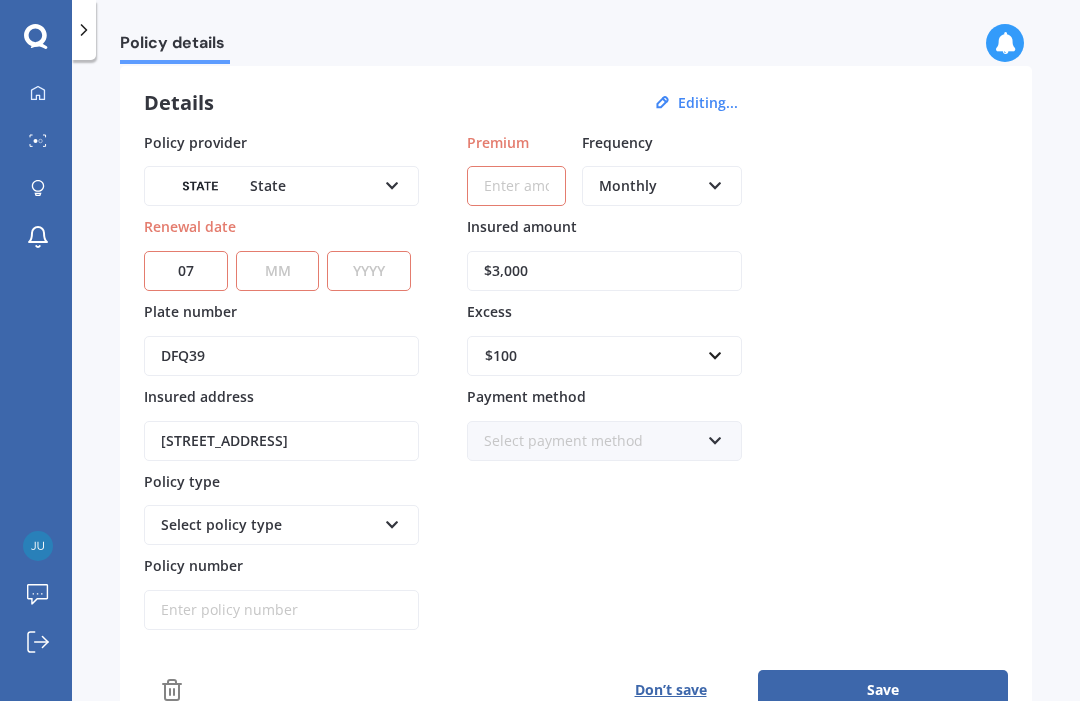 select on "02" 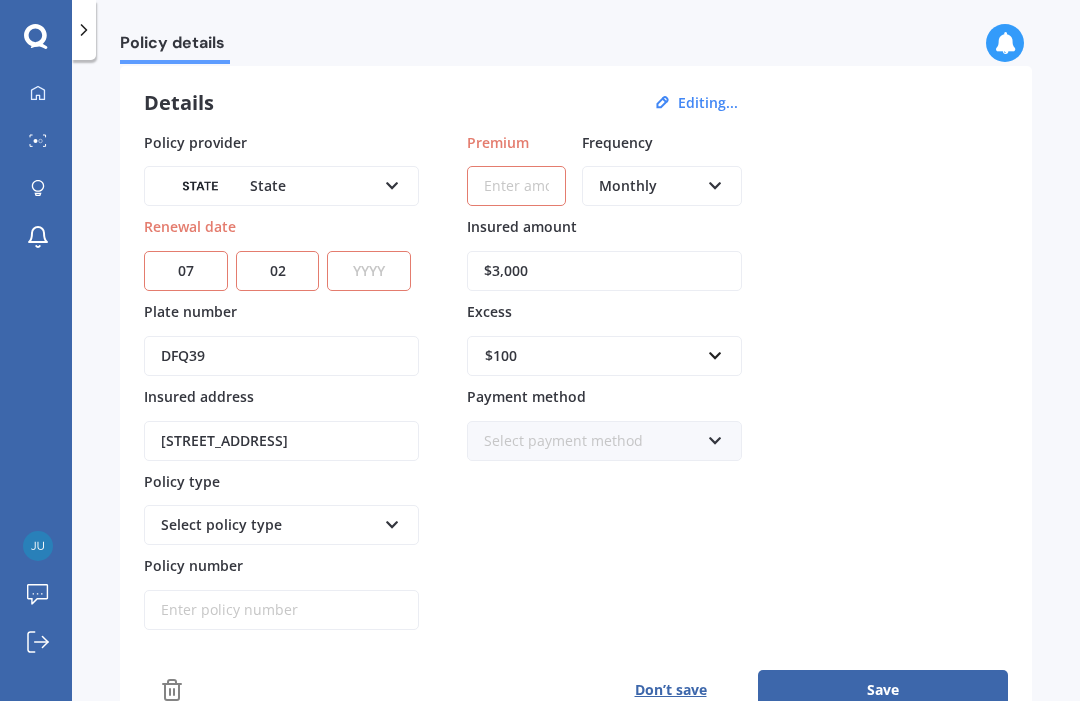 click on "YYYY 2027 2026 2025 2024 2023 2022 2021 2020 2019 2018 2017 2016 2015 2014 2013 2012 2011 2010 2009 2008 2007 2006 2005 2004 2003 2002 2001 2000 1999 1998 1997 1996 1995 1994 1993 1992 1991 1990 1989 1988 1987 1986 1985 1984 1983 1982 1981 1980 1979 1978 1977 1976 1975 1974 1973 1972 1971 1970 1969 1968 1967 1966 1965 1964 1963 1962 1961 1960 1959 1958 1957 1956 1955 1954 1953 1952 1951 1950 1949 1948 1947 1946 1945 1944 1943 1942 1941 1940 1939 1938 1937 1936 1935 1934 1933 1932 1931 1930 1929 1928" at bounding box center (369, 271) 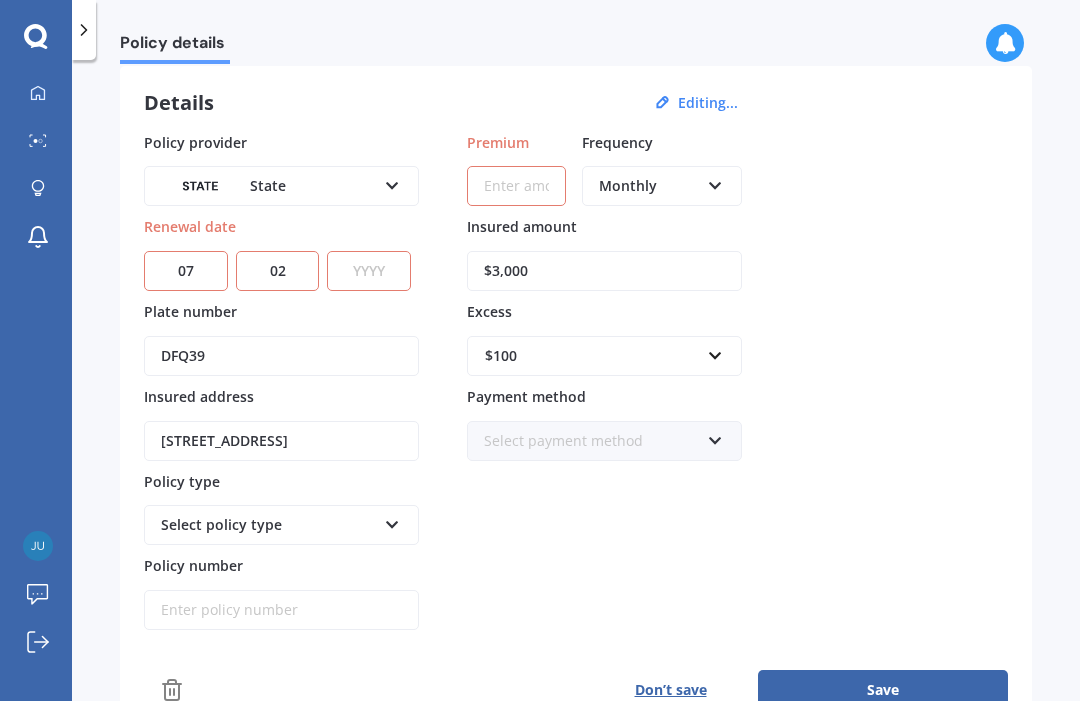 select on "2026" 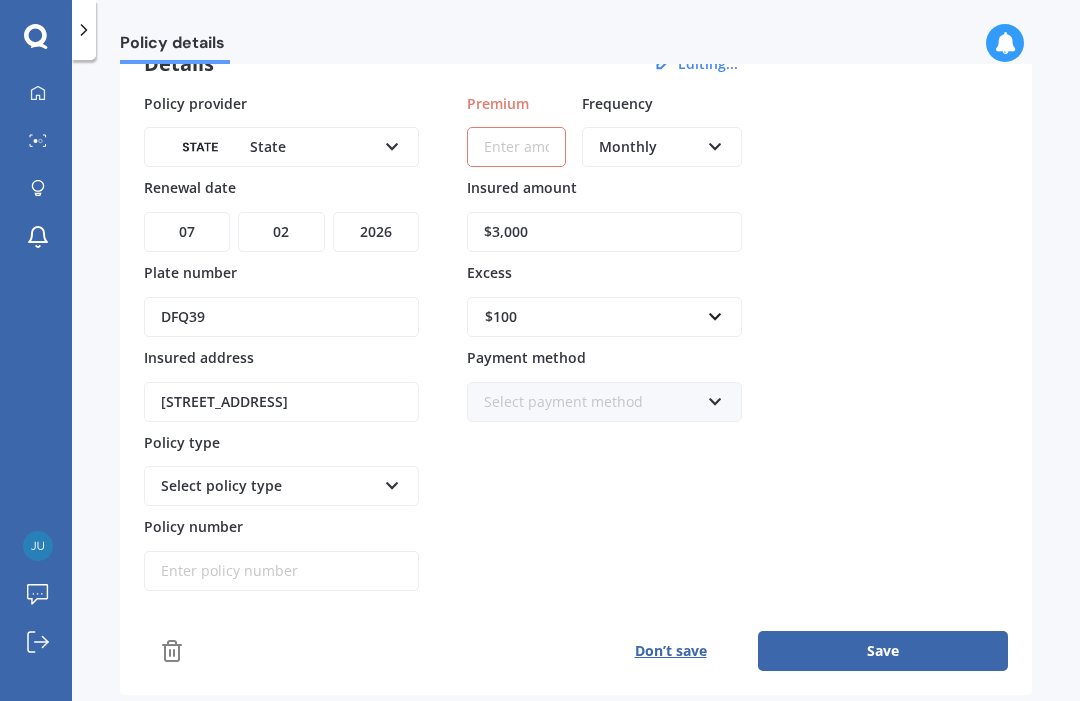 scroll, scrollTop: 109, scrollLeft: 0, axis: vertical 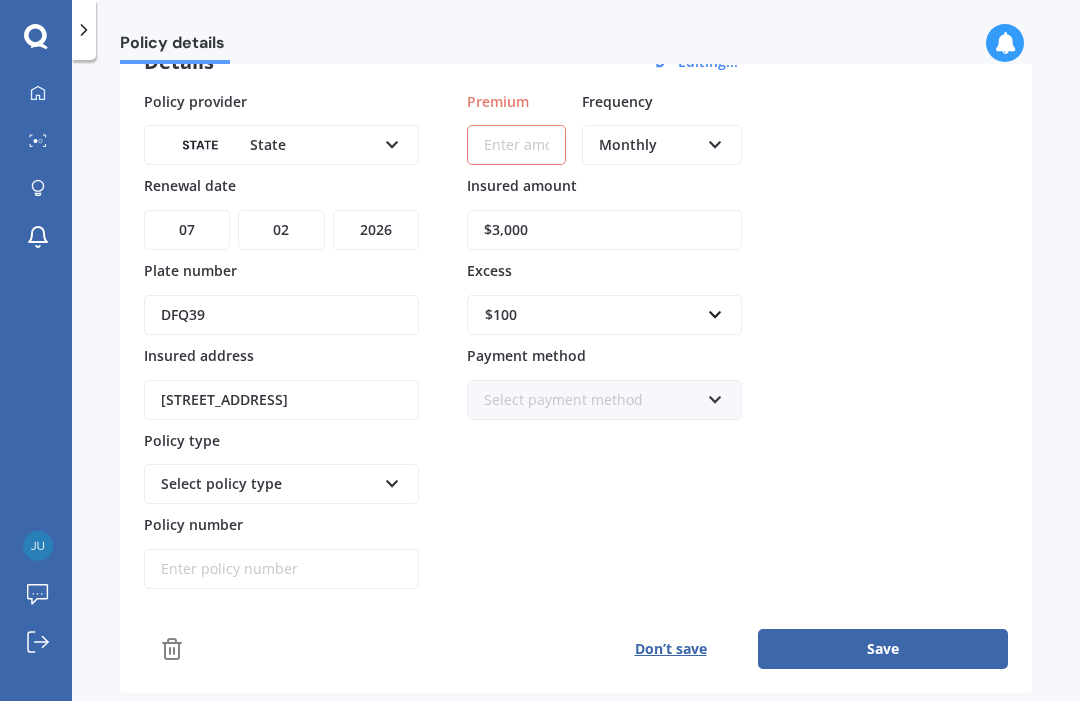click on "Save" at bounding box center (883, 649) 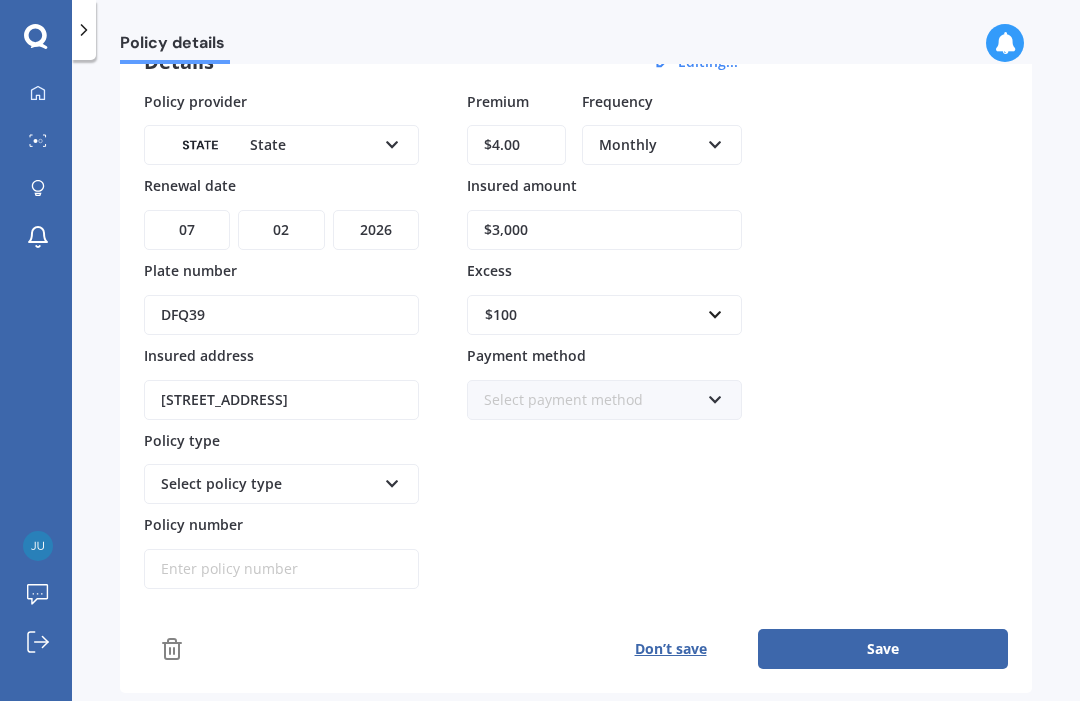 type on "$43.00" 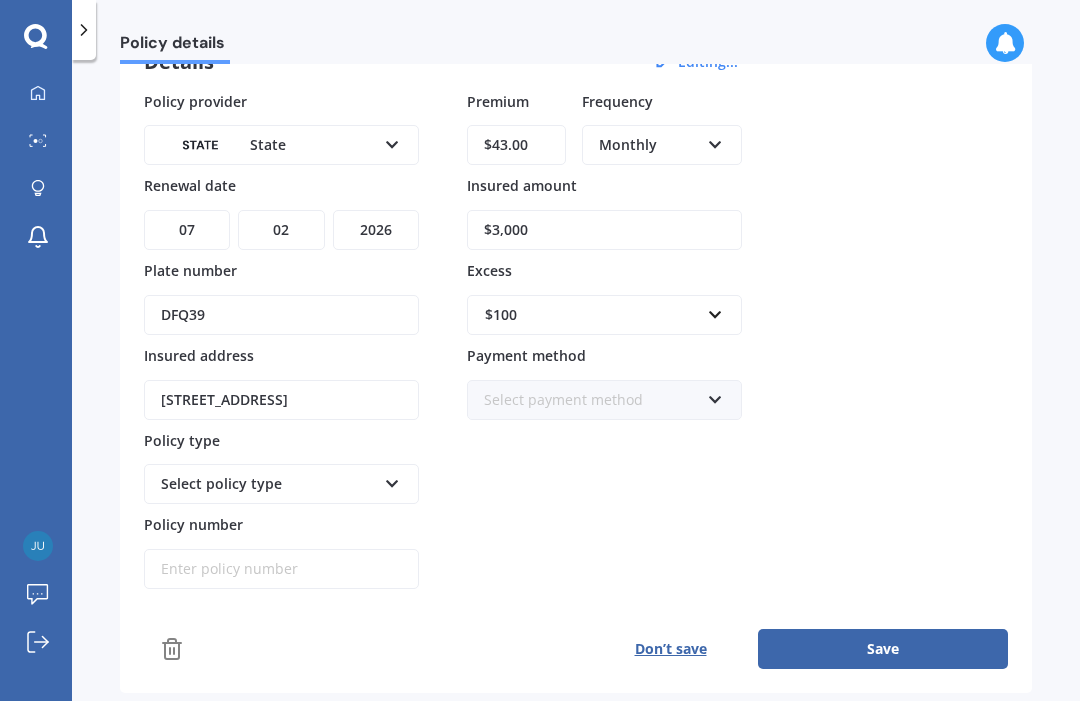 click on "Save" at bounding box center [883, 649] 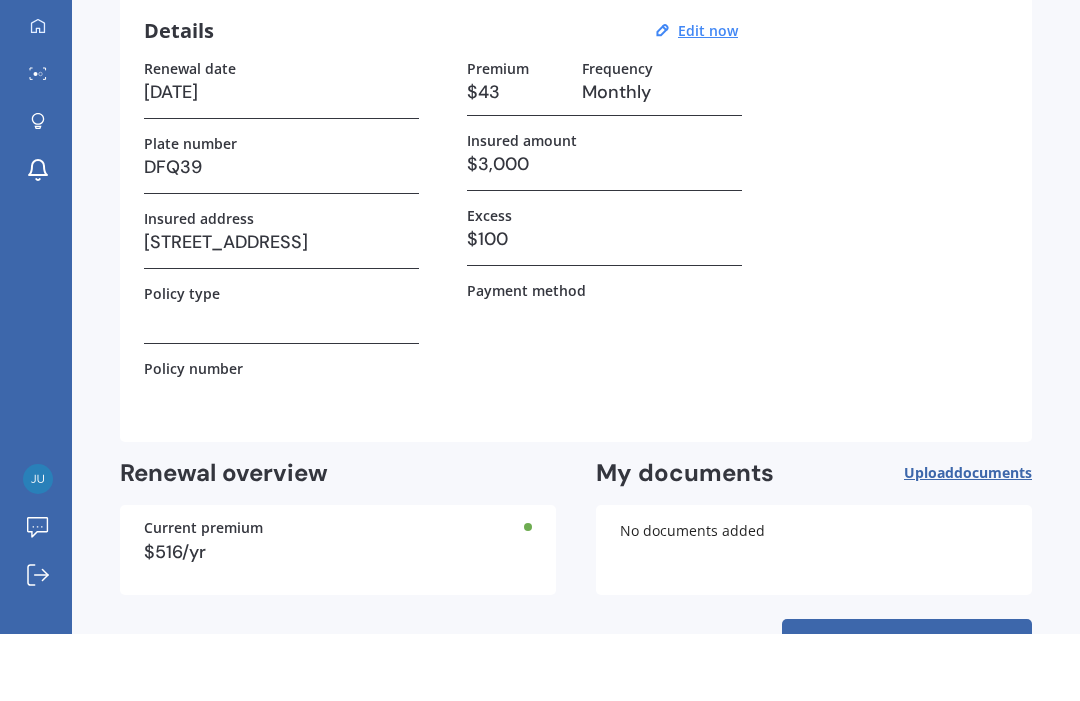 scroll, scrollTop: 67, scrollLeft: 0, axis: vertical 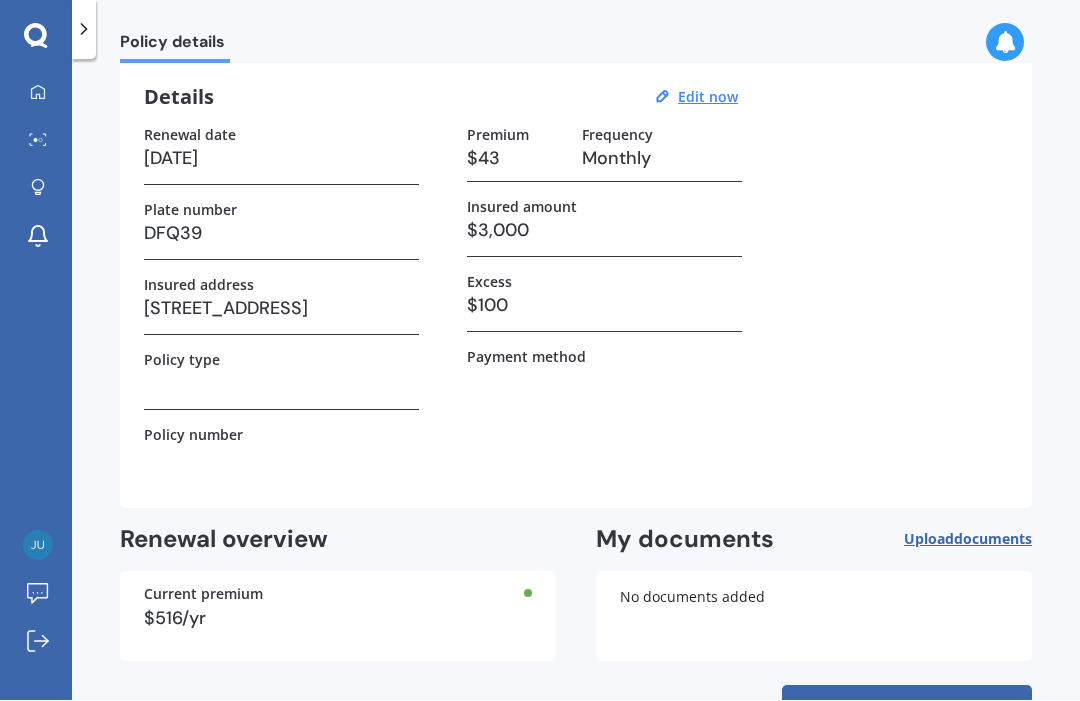 click on "Find better deals" at bounding box center (907, 710) 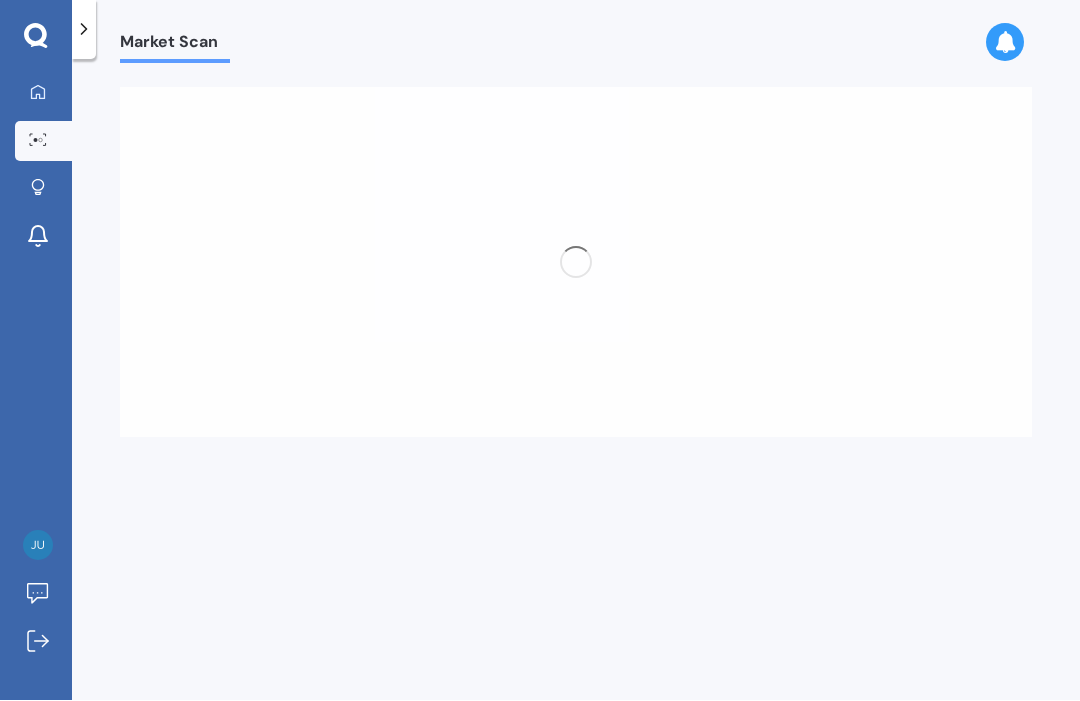 scroll, scrollTop: 0, scrollLeft: 0, axis: both 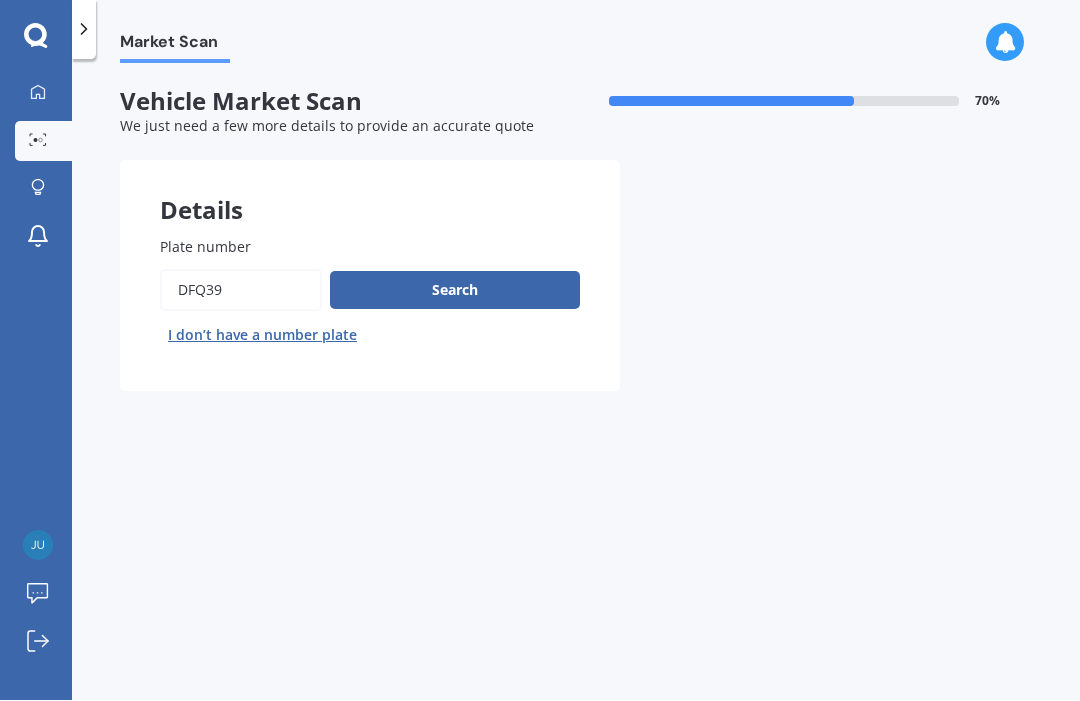 click on "Search" at bounding box center (455, 291) 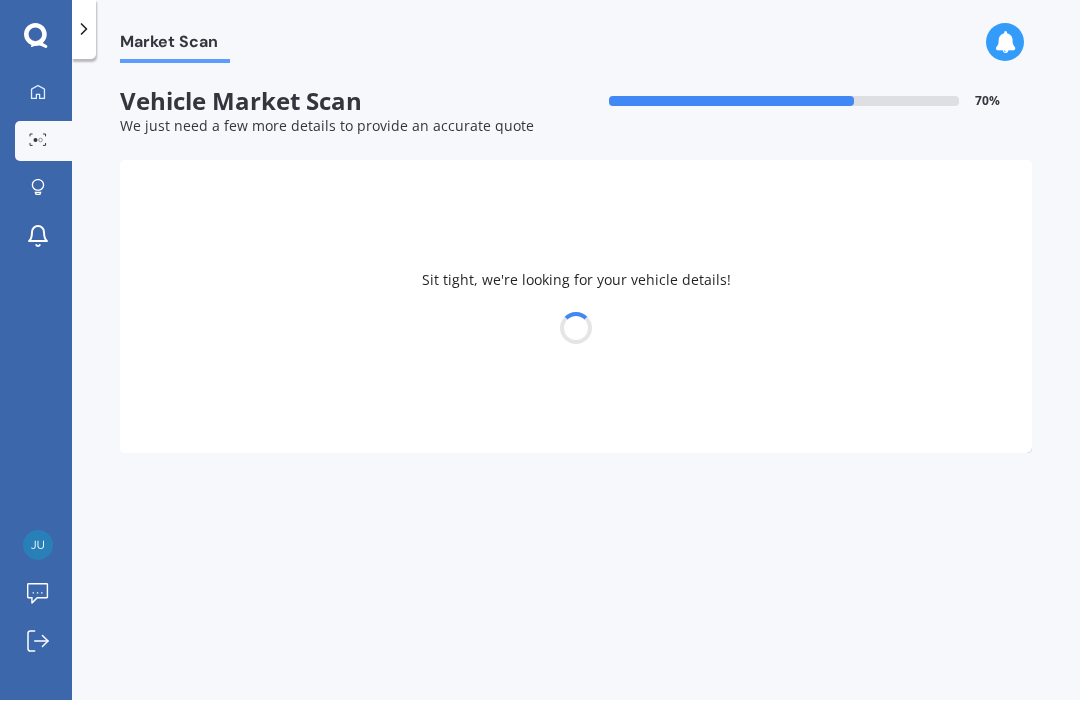 select on "FORD" 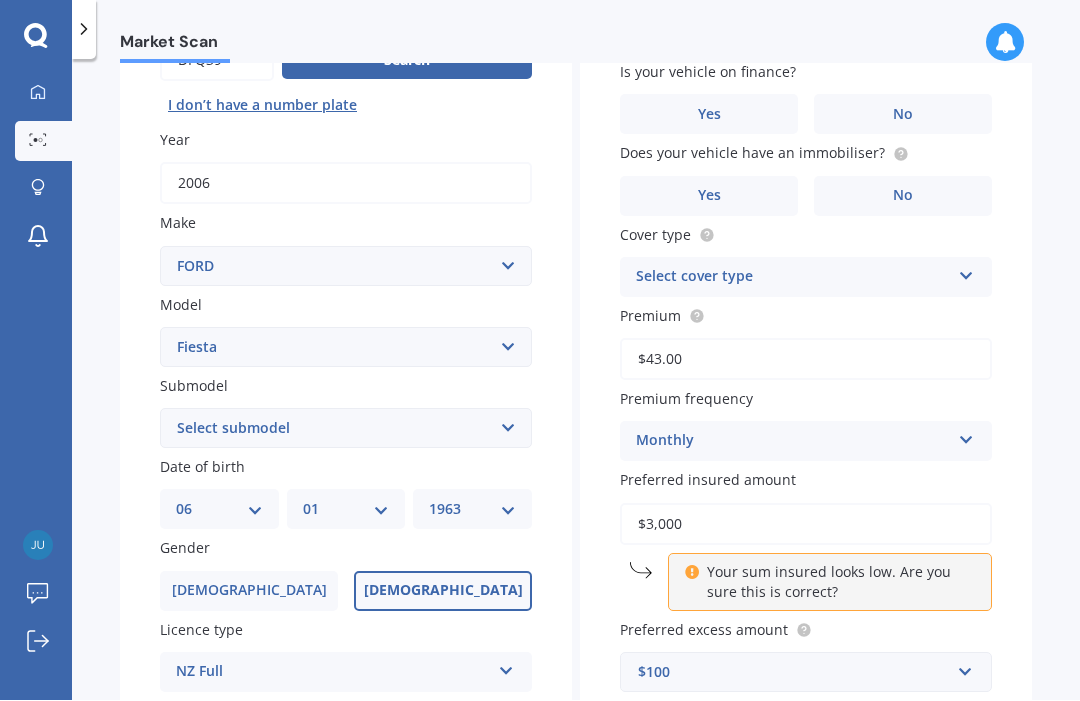 scroll, scrollTop: 231, scrollLeft: 0, axis: vertical 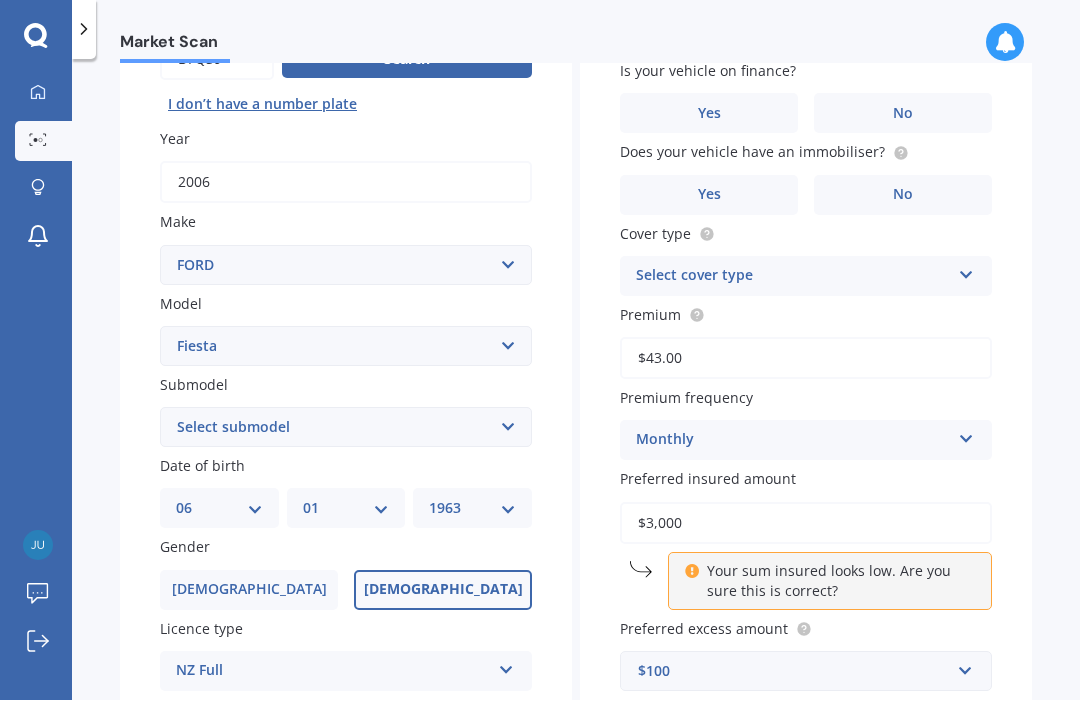 click on "Select submodel (All other) 1.0L Ecoboost 1.6 4WD Hatchback Hatchback turbo Sport Sport Petrol ST Trend XR2" at bounding box center (346, 428) 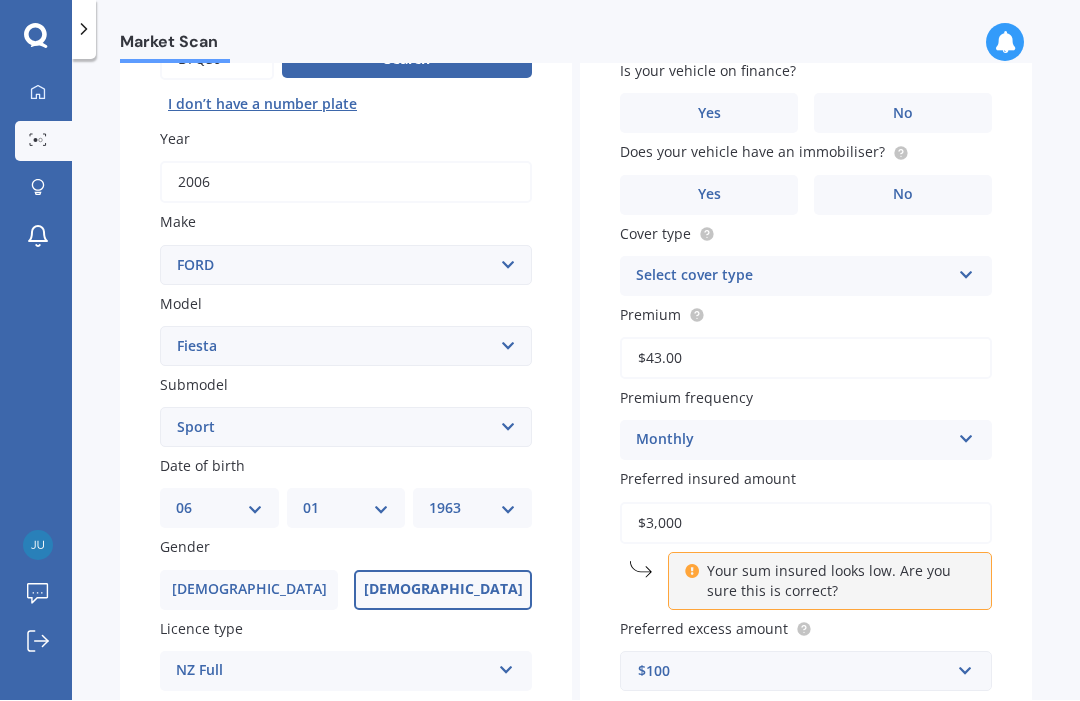 click on "Select submodel (All other) 1.0L Ecoboost 1.6 4WD Hatchback Hatchback turbo Sport Sport Petrol ST Trend XR2" at bounding box center (346, 428) 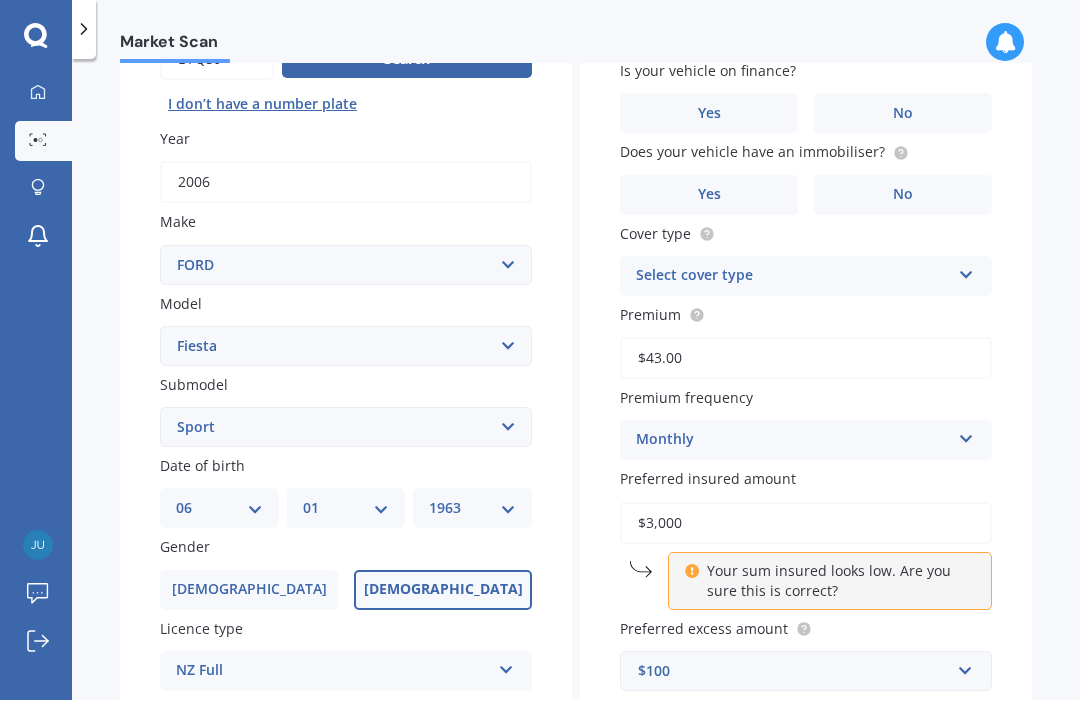 select on "1.6 4WD HATCHBACK" 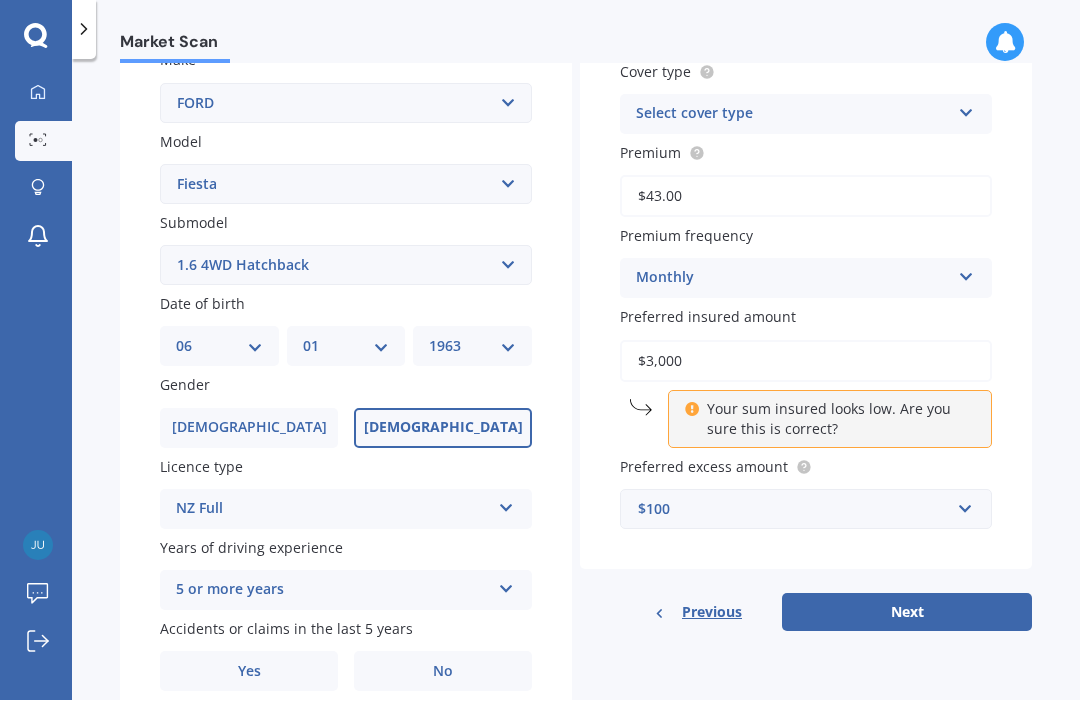 scroll, scrollTop: 392, scrollLeft: 0, axis: vertical 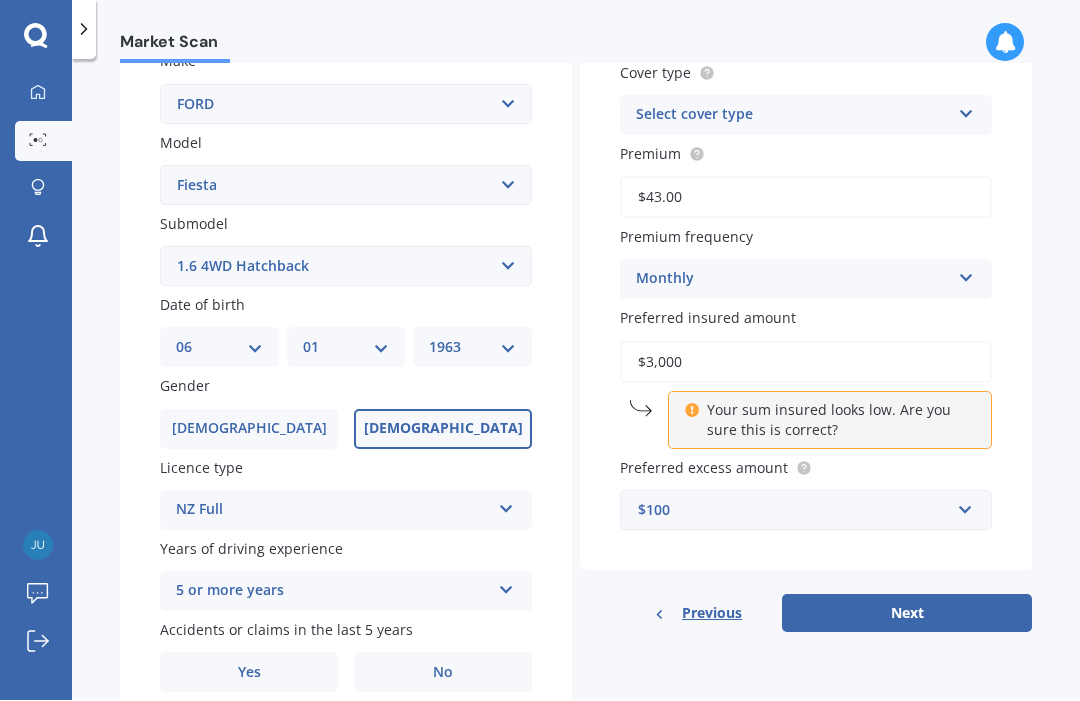 click on "No" at bounding box center [443, 673] 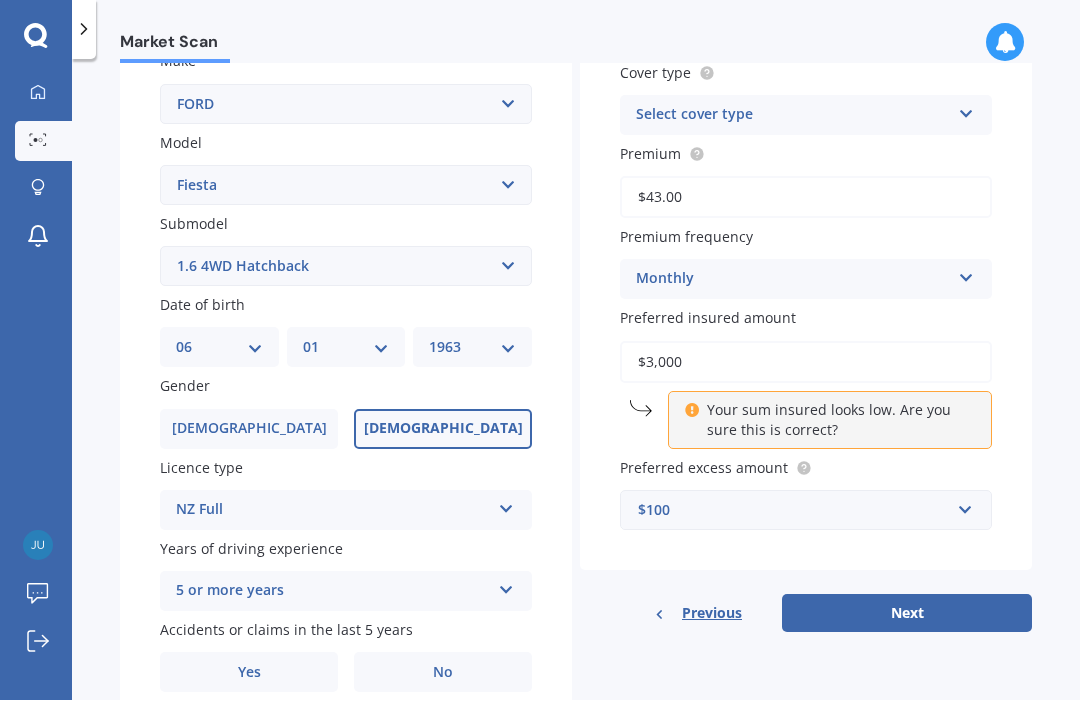click on "No" at bounding box center (0, 0) 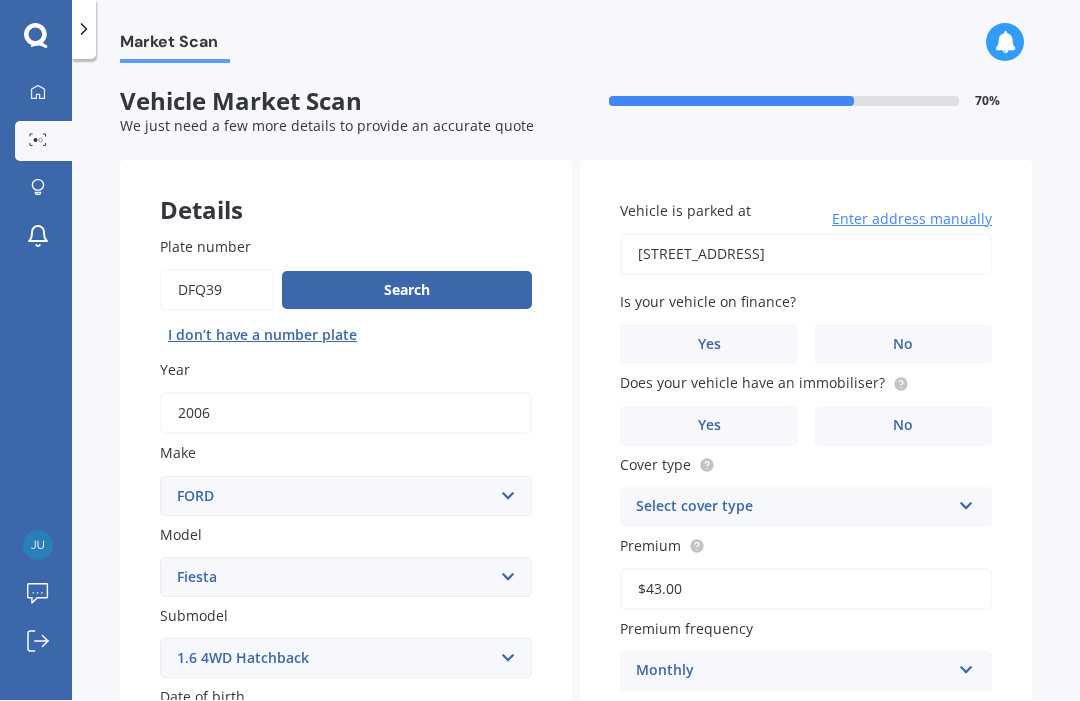 scroll, scrollTop: 0, scrollLeft: 0, axis: both 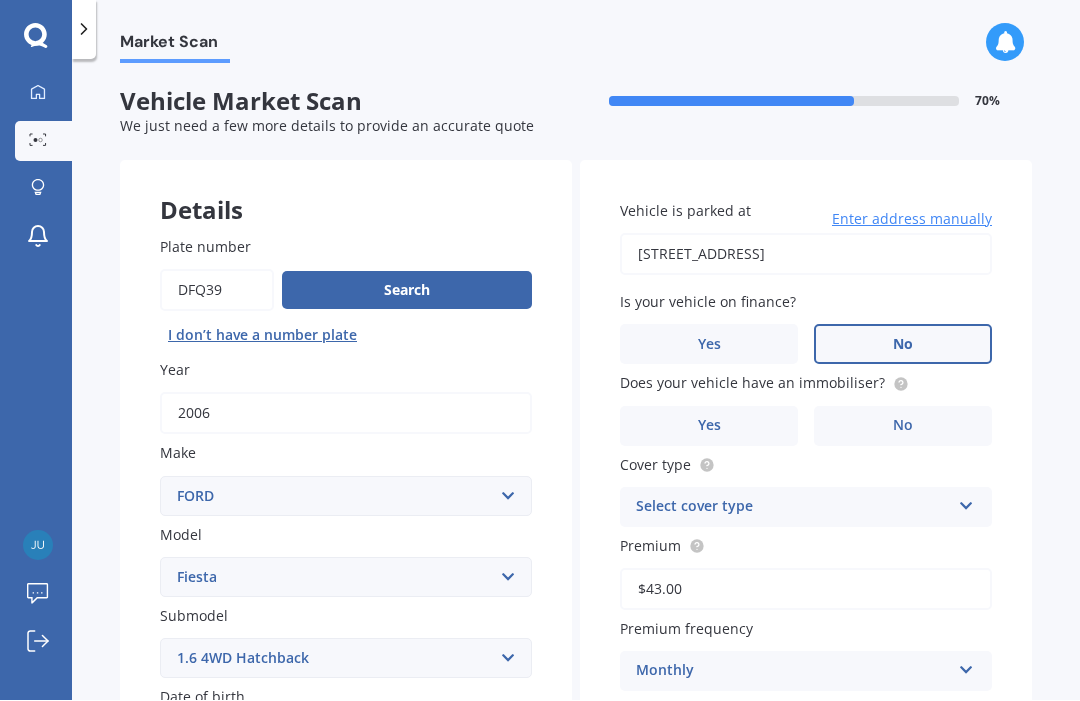 click on "No" at bounding box center [903, 427] 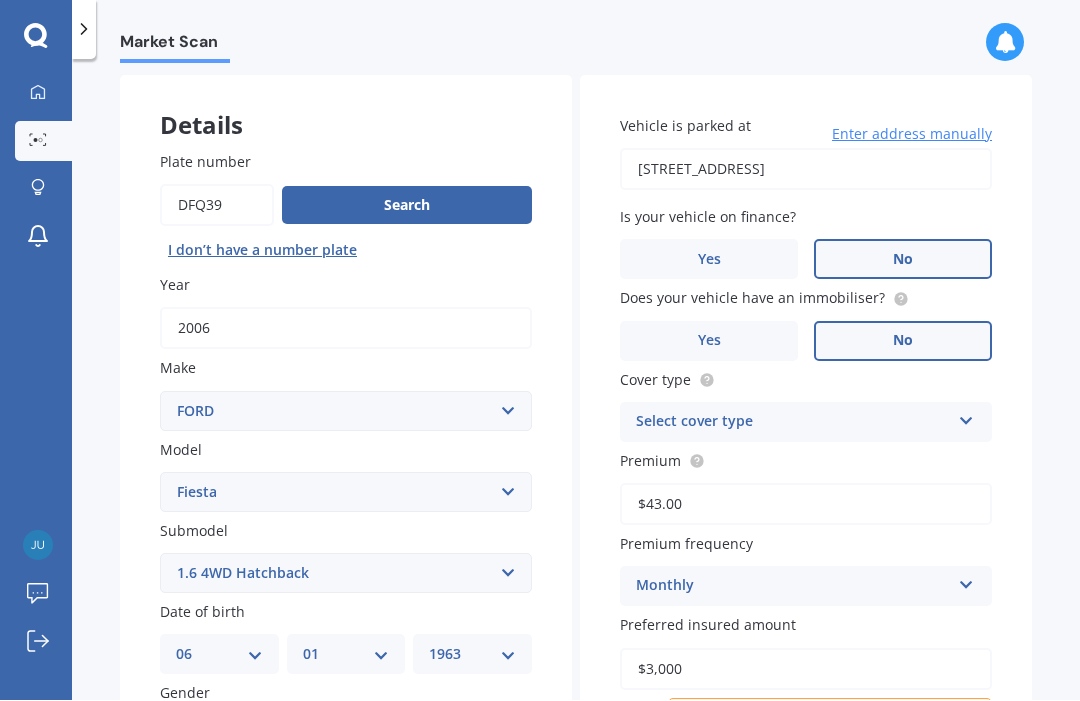 scroll, scrollTop: 88, scrollLeft: 0, axis: vertical 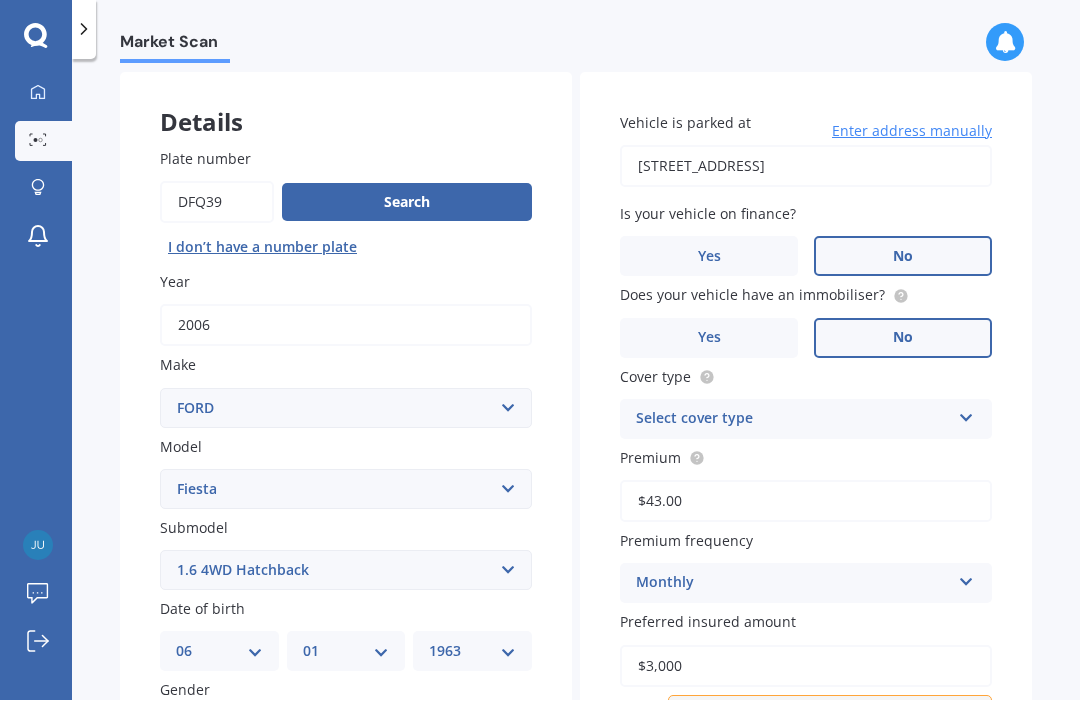 click at bounding box center [966, 415] 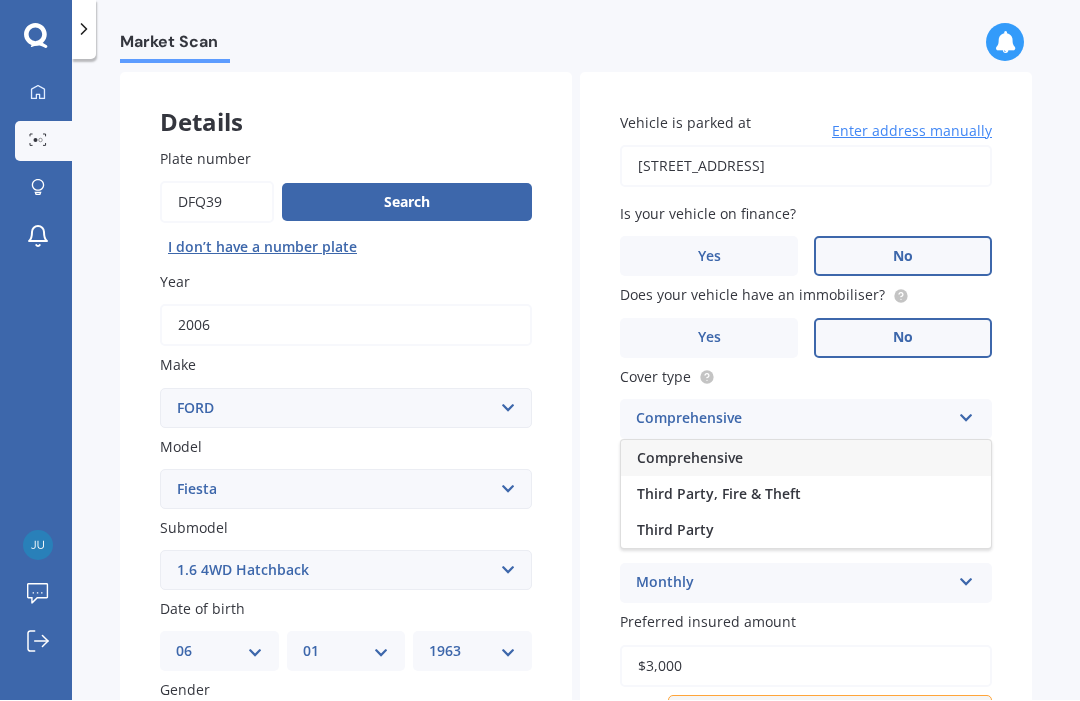click on "Comprehensive" at bounding box center (806, 459) 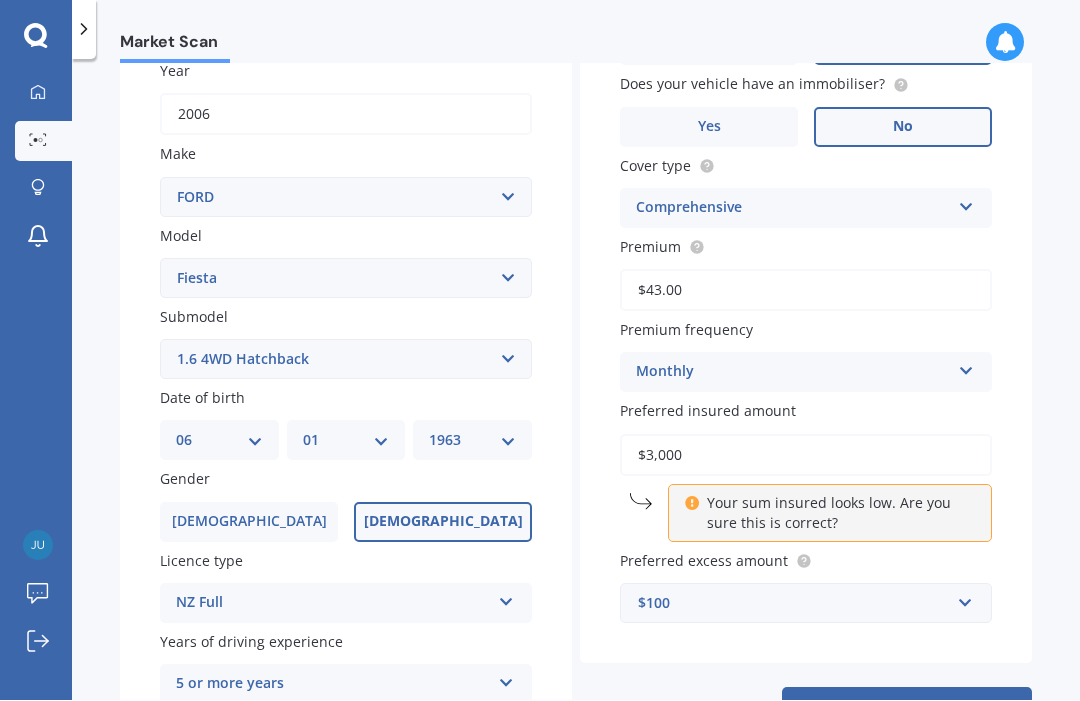 scroll, scrollTop: 300, scrollLeft: 0, axis: vertical 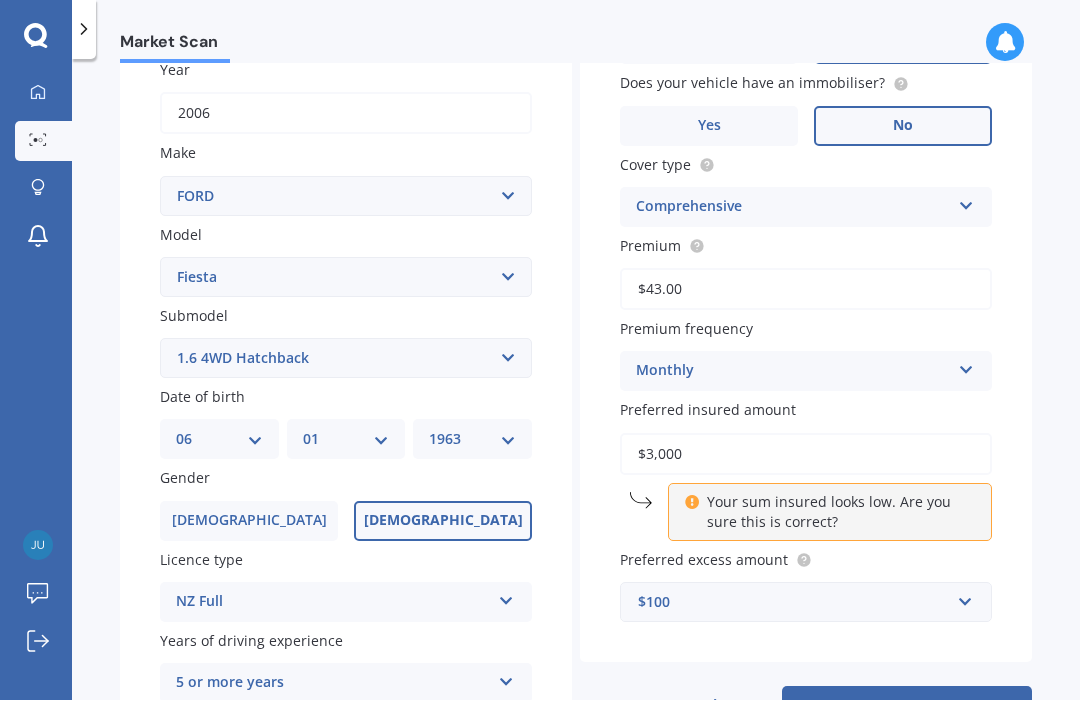 click on "Next" at bounding box center (907, 706) 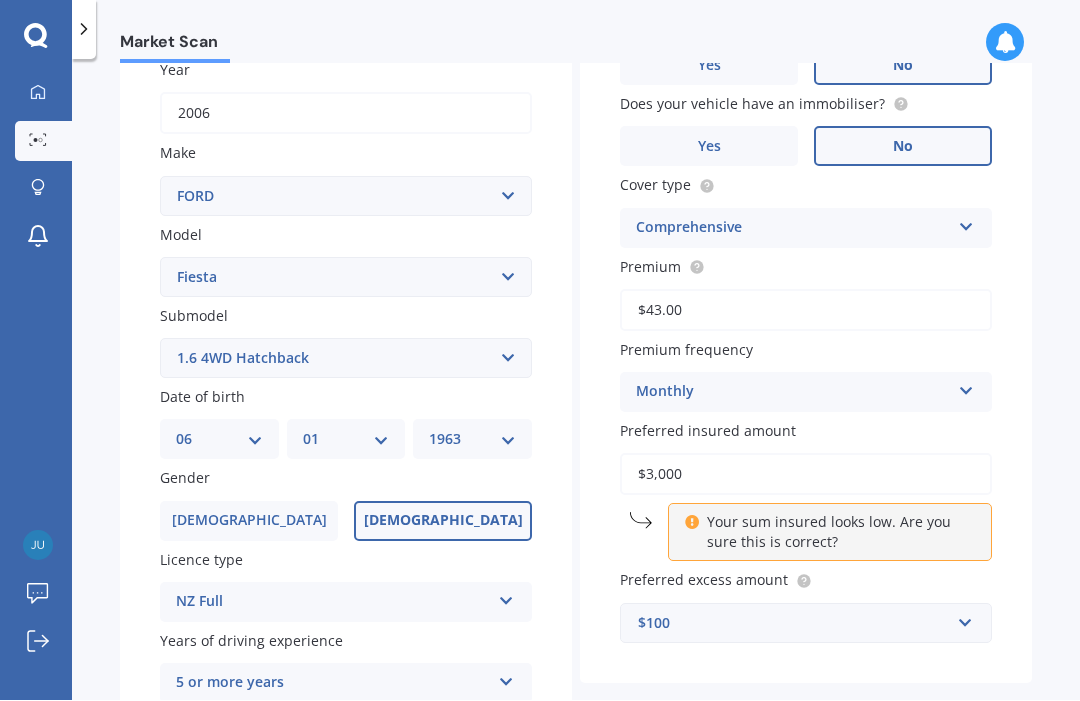 scroll, scrollTop: 230, scrollLeft: 0, axis: vertical 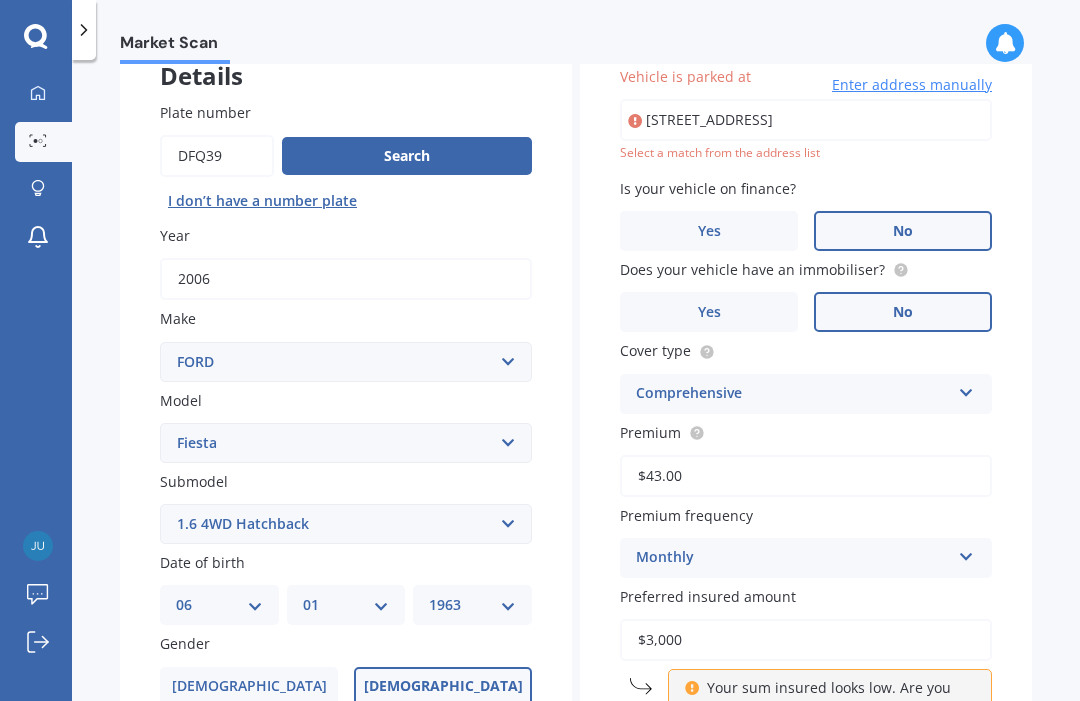 type on "[STREET_ADDRESS]" 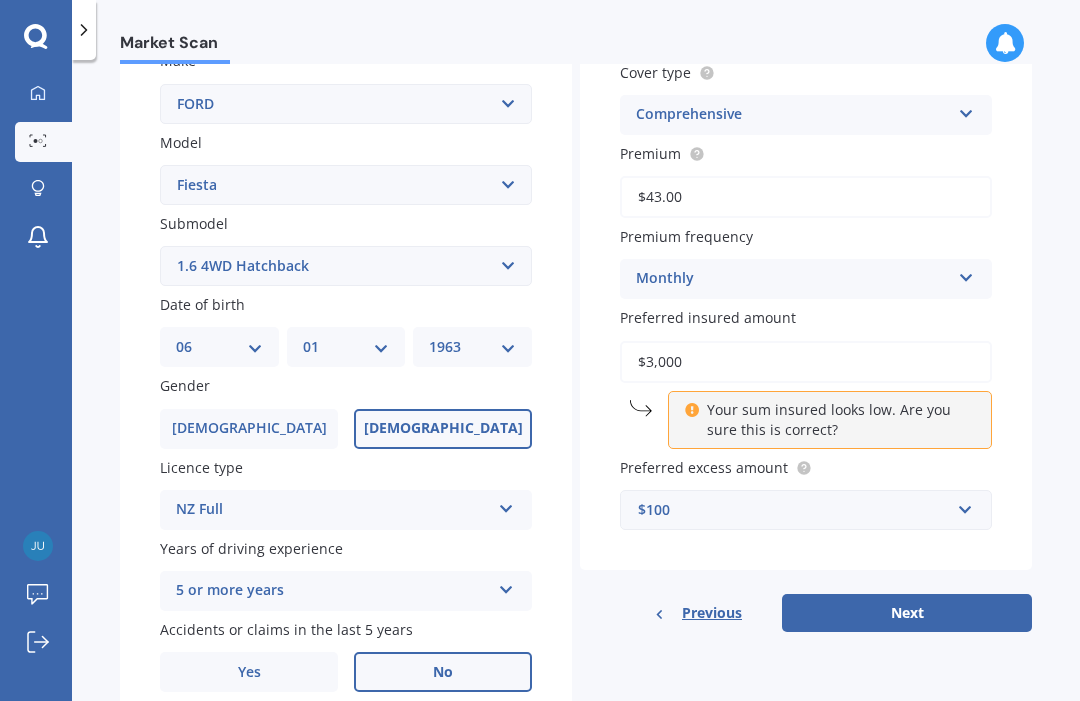 scroll, scrollTop: 392, scrollLeft: 0, axis: vertical 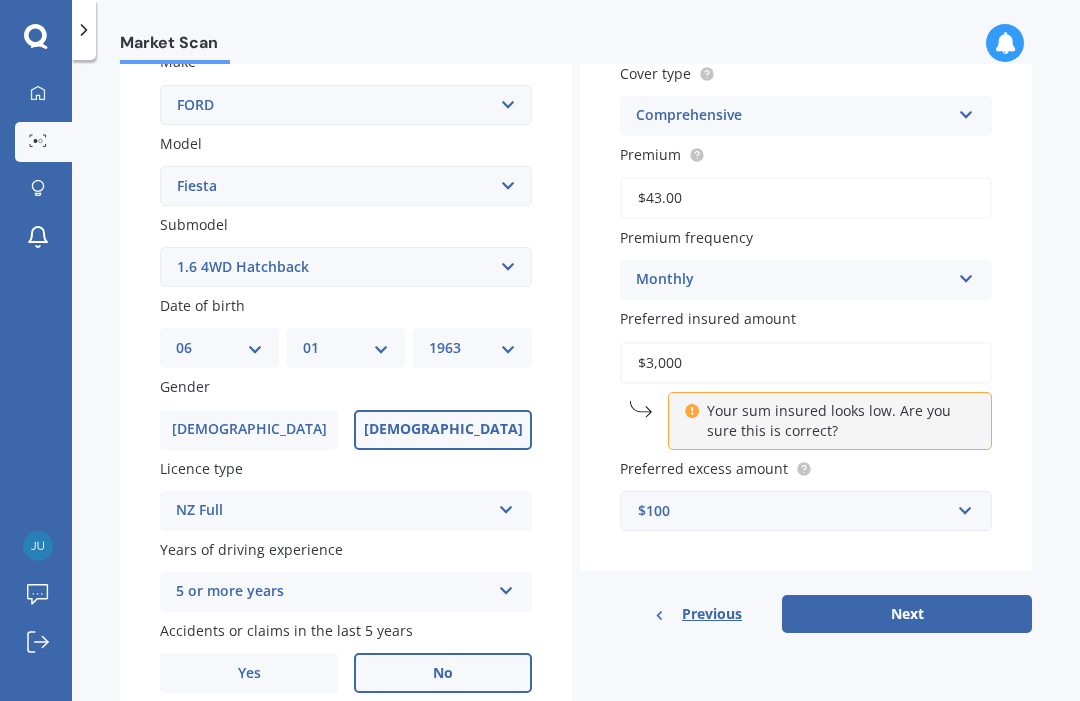 click on "Next" at bounding box center [907, 614] 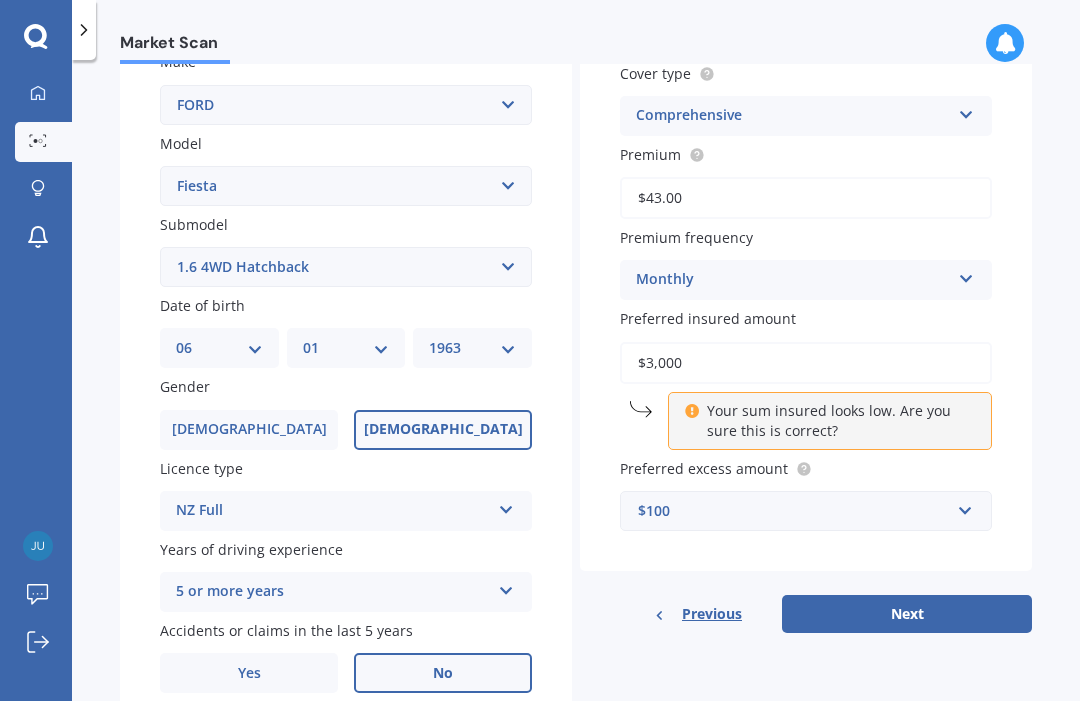 select on "1963" 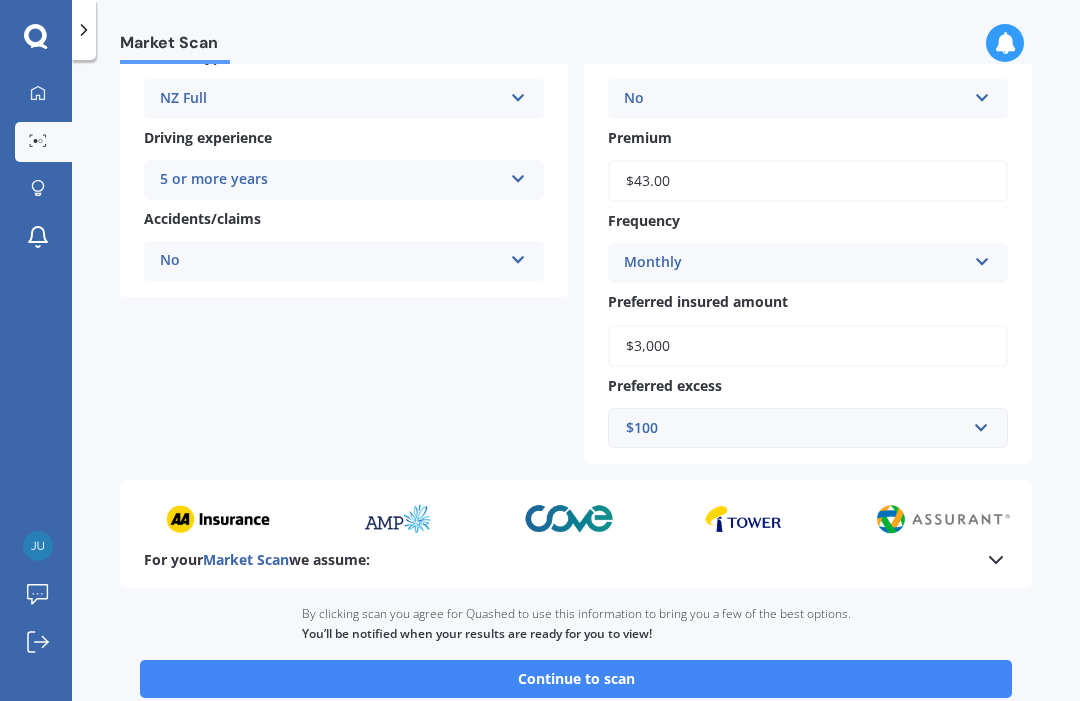 scroll, scrollTop: 378, scrollLeft: 0, axis: vertical 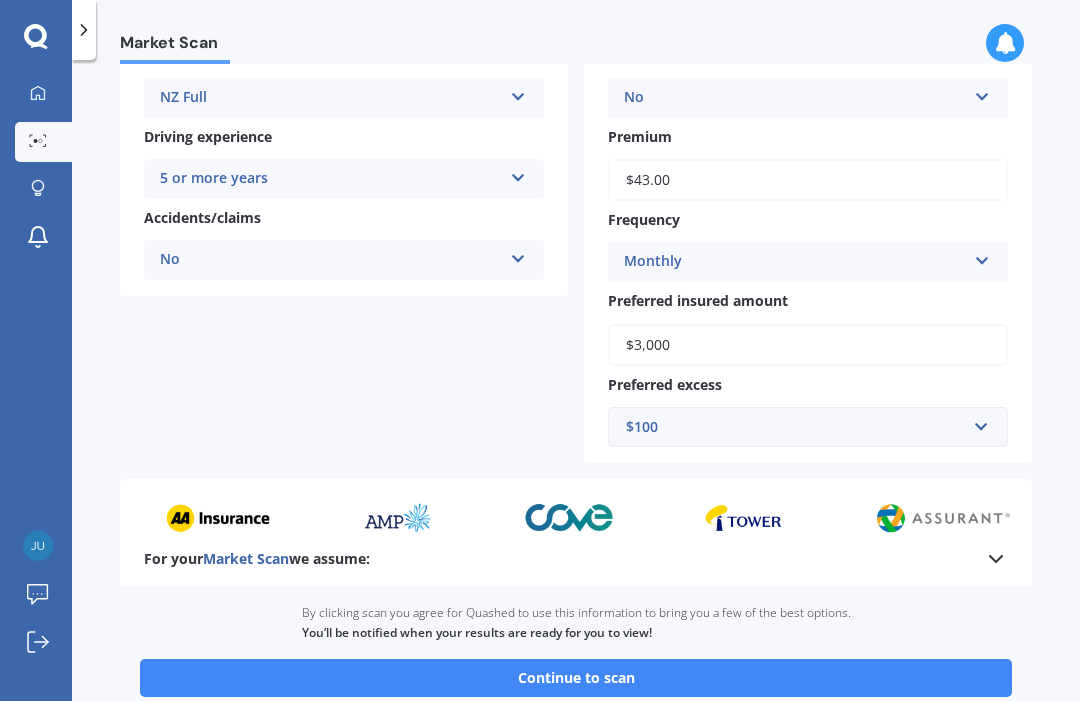 click on "Continue to scan" at bounding box center [576, 678] 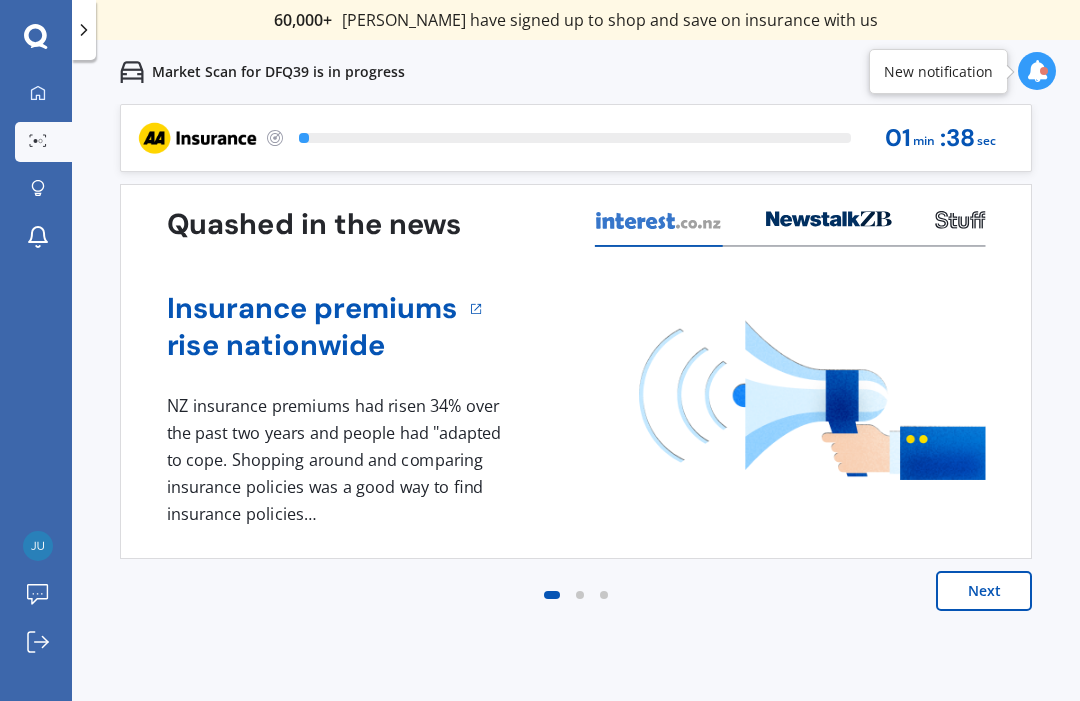 scroll, scrollTop: 0, scrollLeft: 0, axis: both 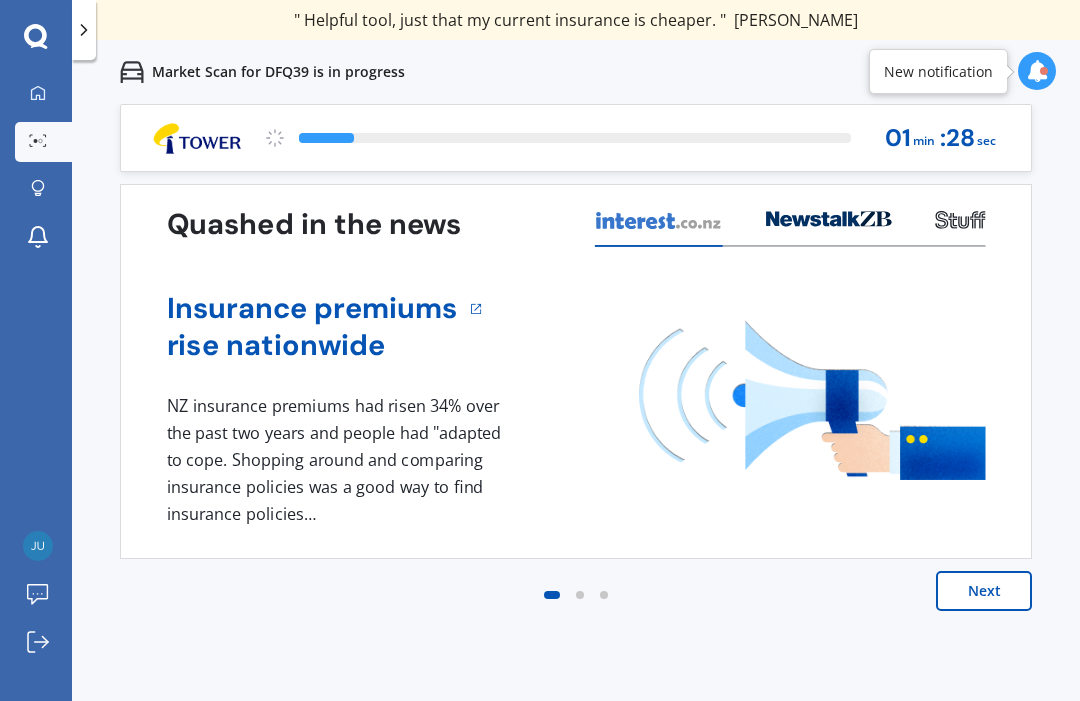 click on "Next" at bounding box center (984, 591) 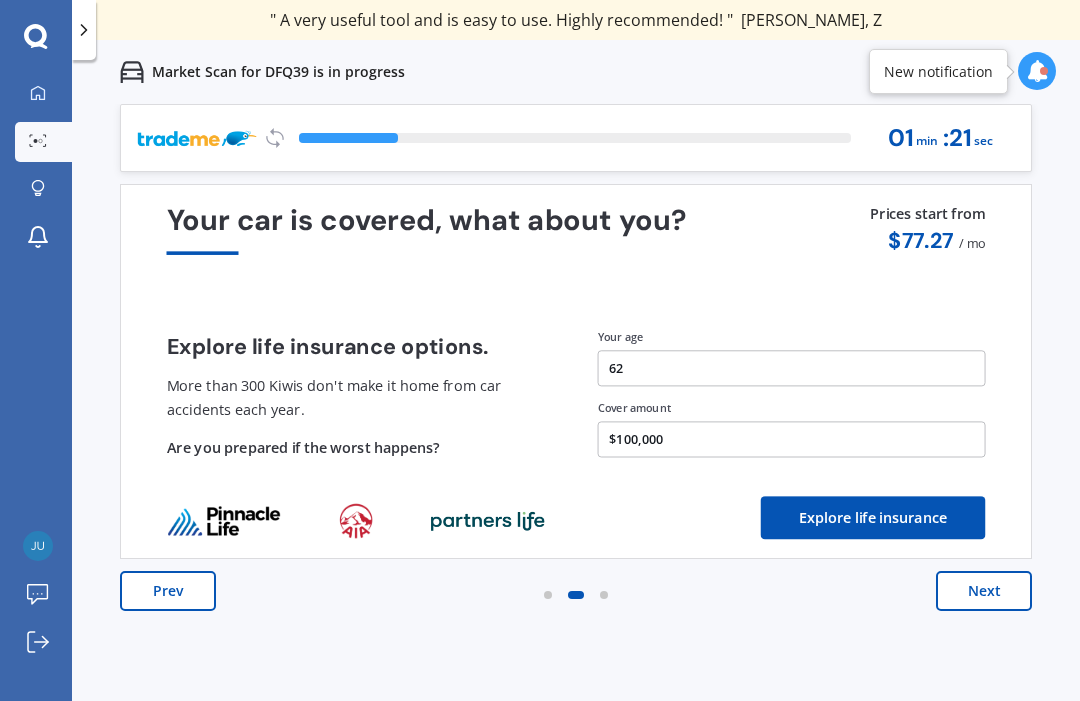 click on "$100,000" at bounding box center [792, 439] 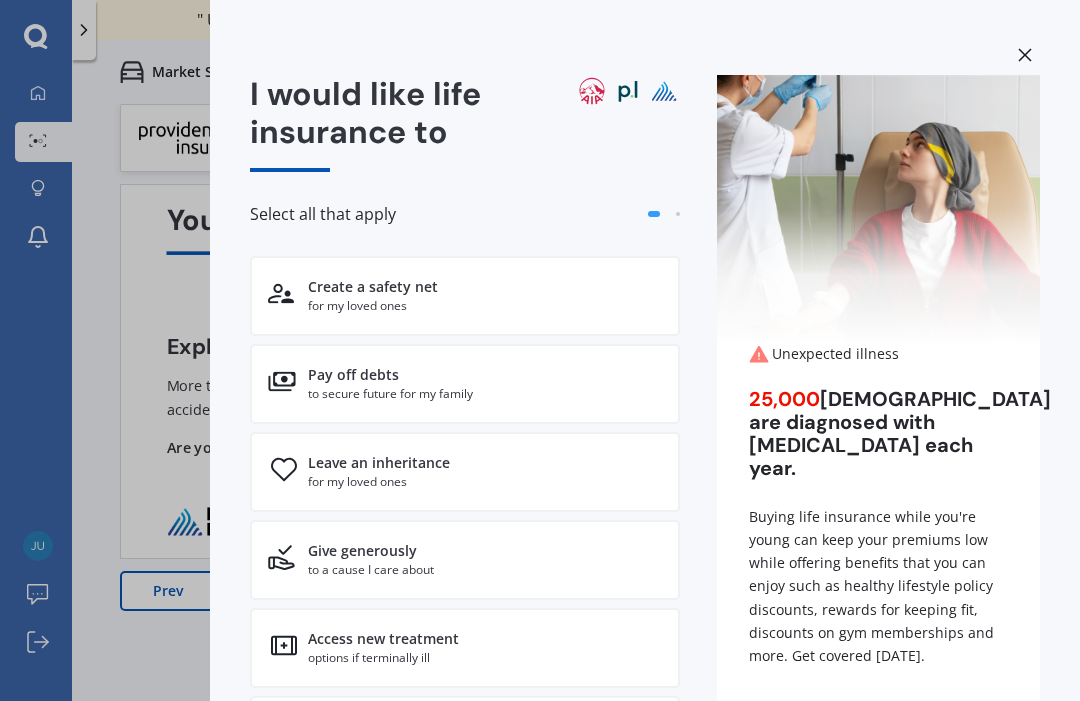 click on "I would like life insurance to Select all that apply Create a safety net for my loved ones Pay off debts  to secure future for my family Leave an inheritance for my loved ones Give generously to a cause I care about Access new treatment options if terminally ill Fund my bucket list activities if terminally ill Next   Your personal information is kept secure Unexpected illness 25,000  [DEMOGRAPHIC_DATA] are diagnosed with [MEDICAL_DATA] each year. Buying life insurance while you're young can keep your premiums low while offering benefits that you can enjoy such as healthy lifestyle policy discounts, rewards for keeping fit, discounts on gym memberships and more. Get covered [DATE]. Get covered [DATE]." at bounding box center (540, 350) 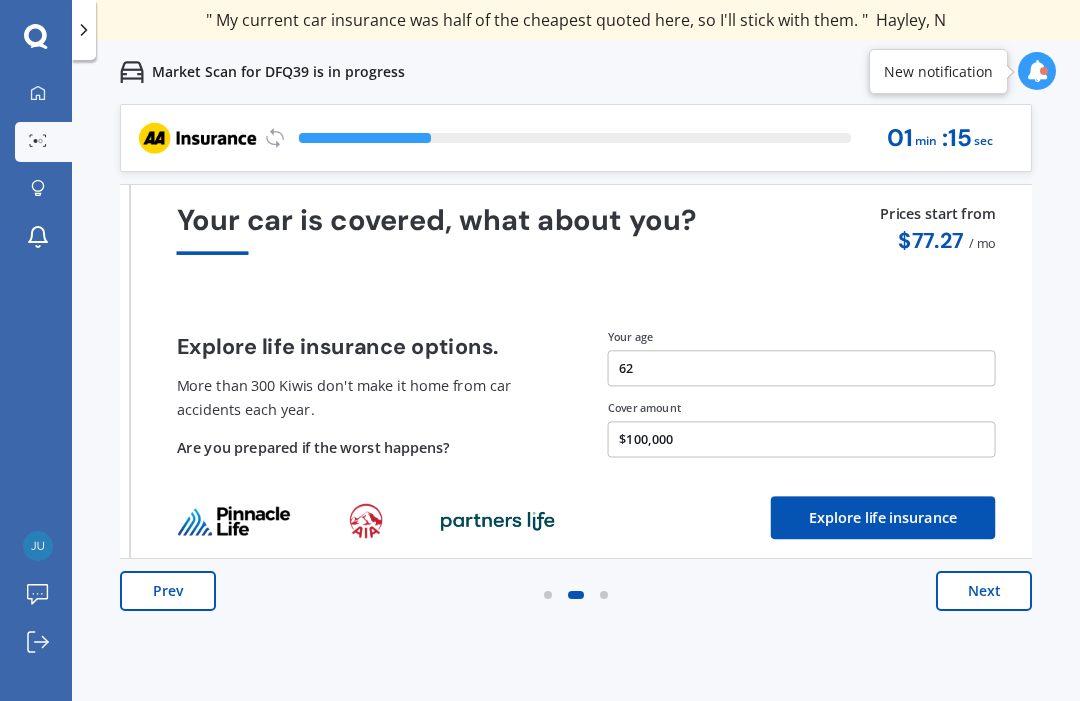 click on "$100,000" at bounding box center [802, 439] 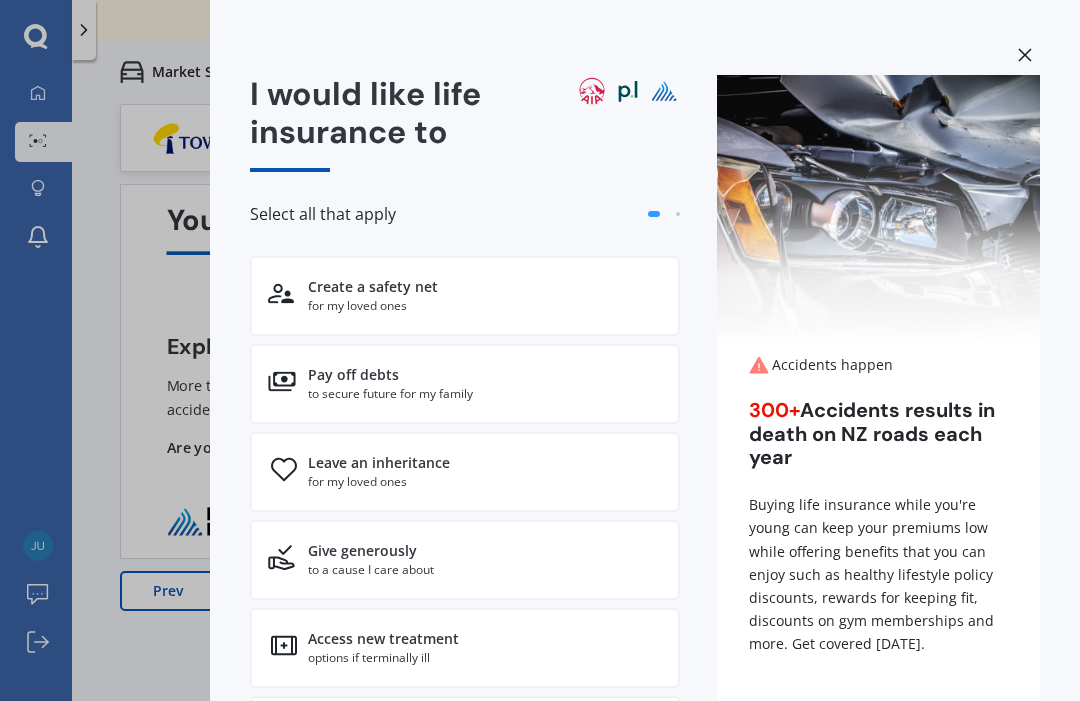 scroll, scrollTop: 0, scrollLeft: 0, axis: both 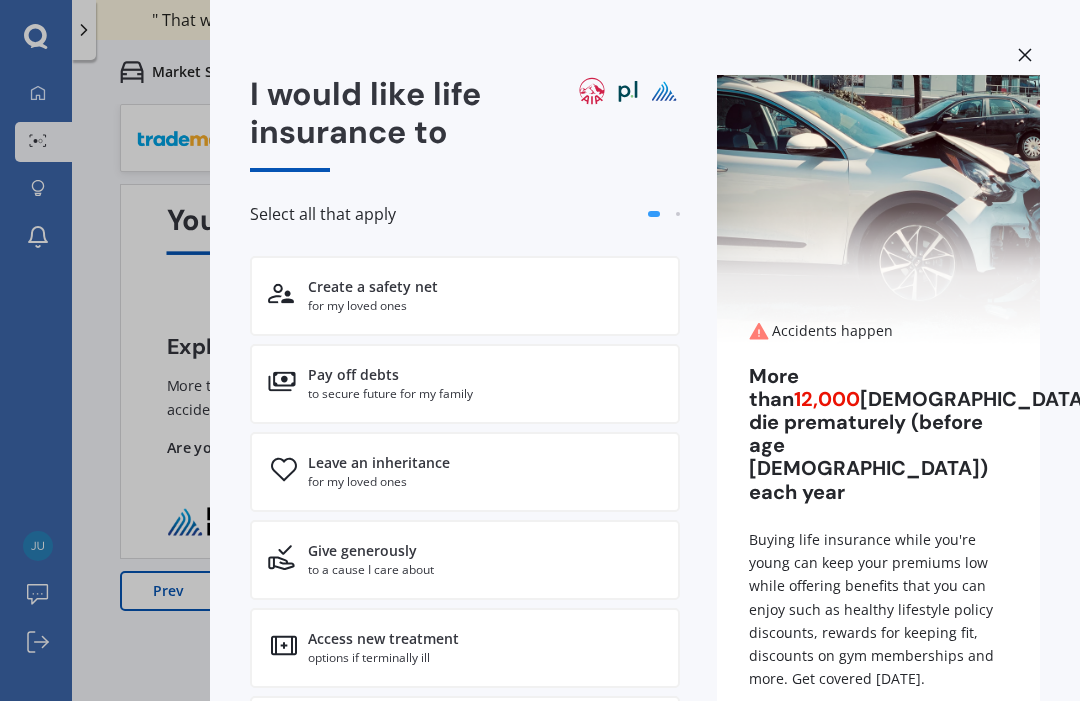 click on "Leave an inheritance" at bounding box center (379, 463) 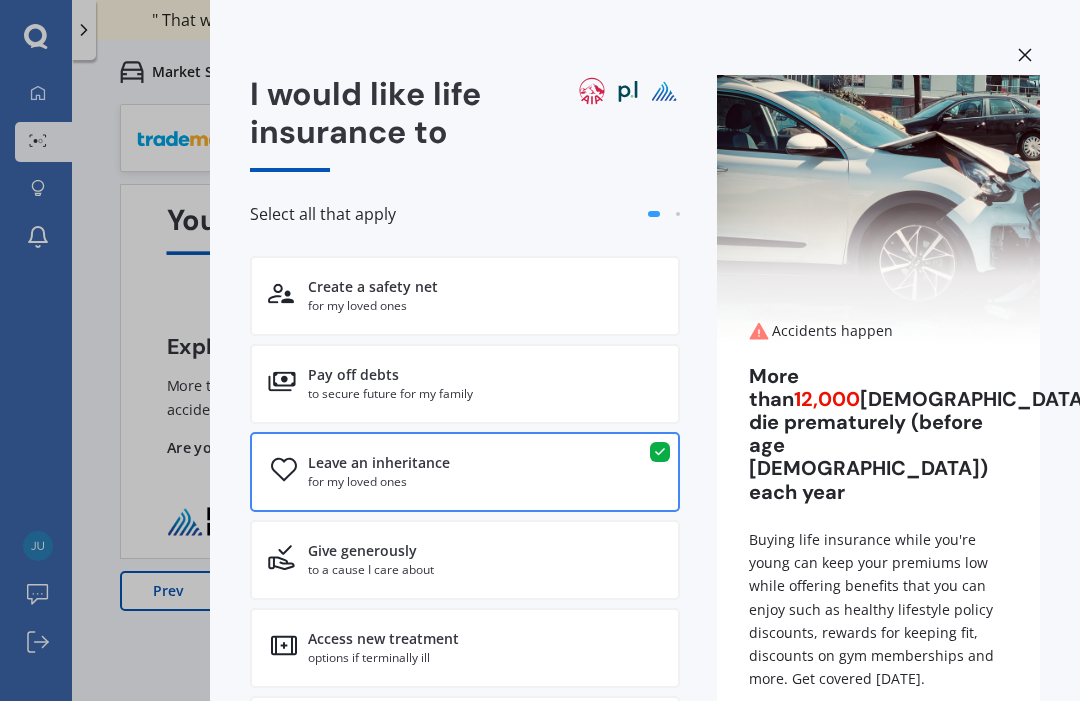 click on "Leave an inheritance" at bounding box center (379, 463) 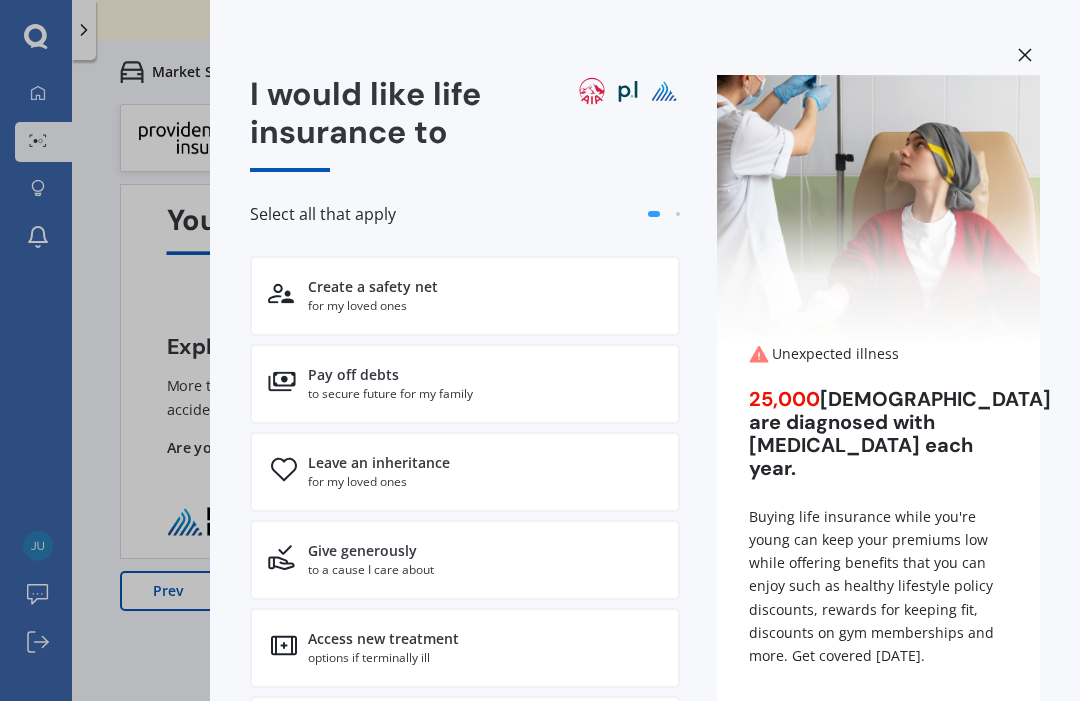 click on "Give generously to a cause I care about" at bounding box center (465, 560) 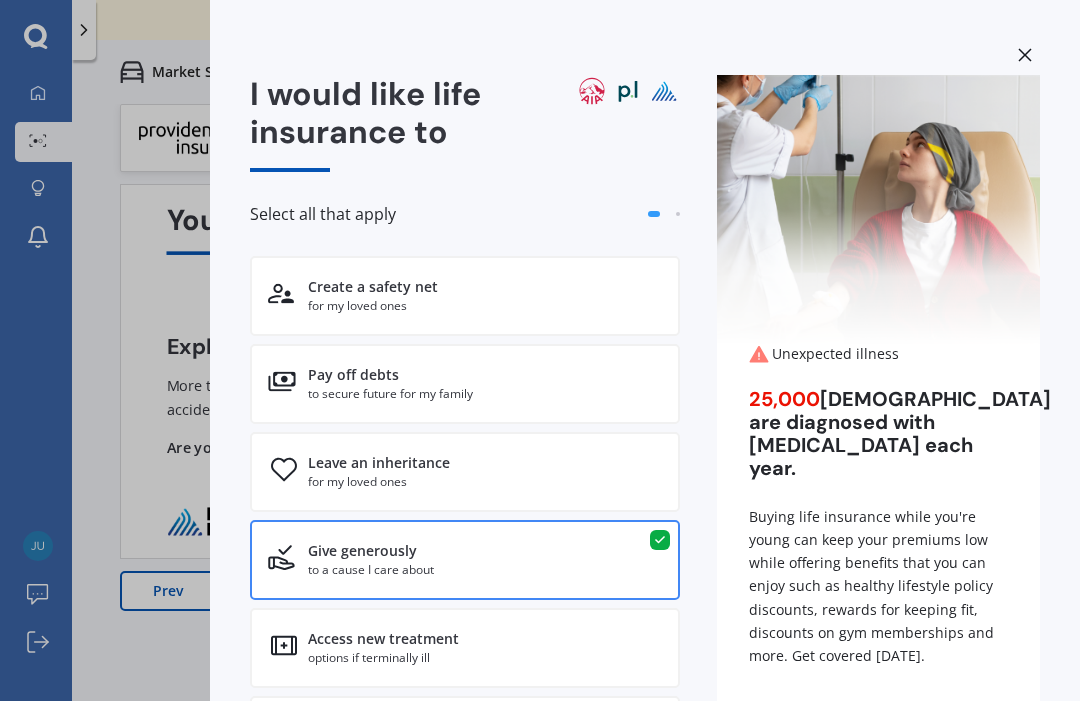 click on "Leave an inheritance for my loved ones" at bounding box center [465, 472] 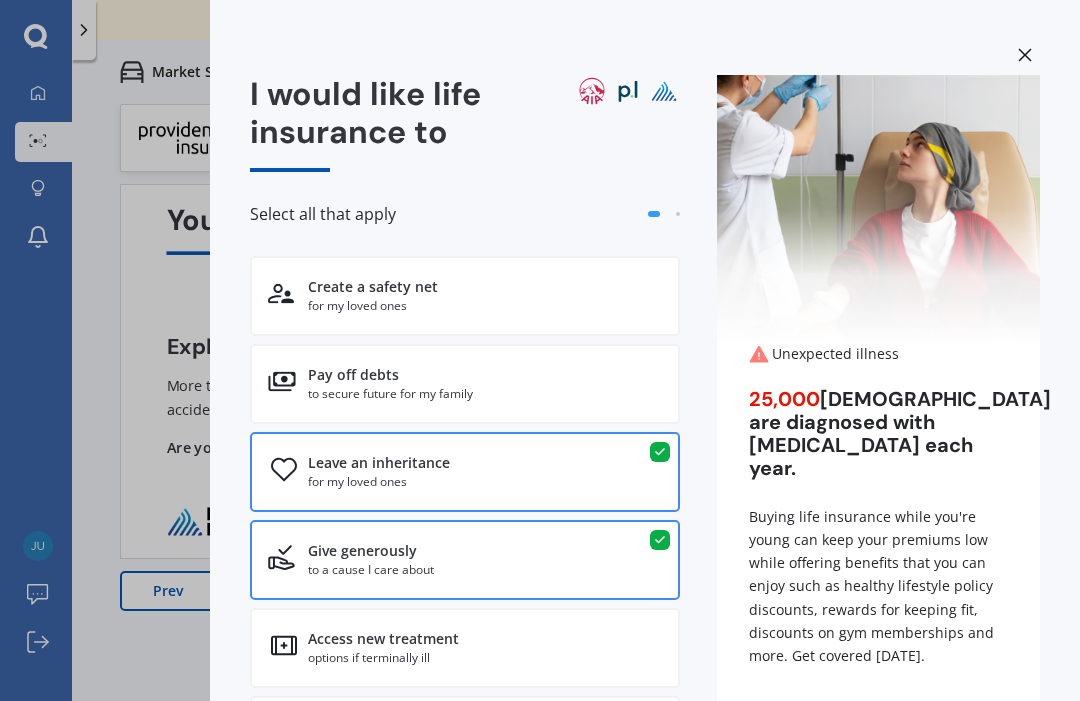 click on "Leave an inheritance for my loved ones" at bounding box center [465, 472] 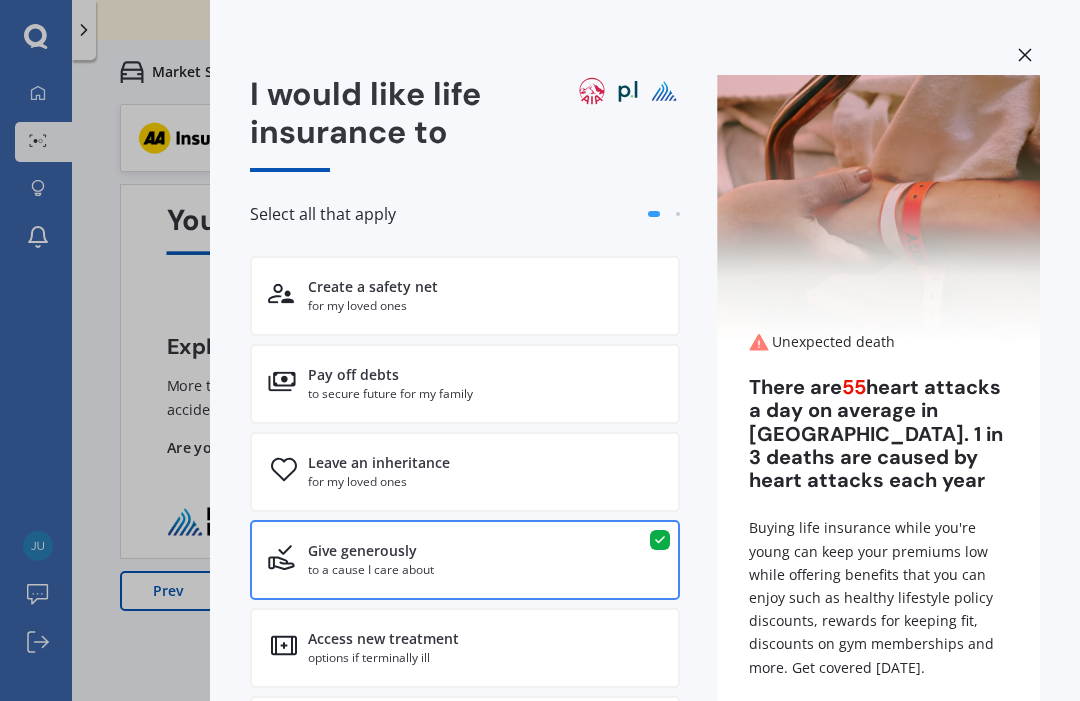click on "Leave an inheritance for my loved ones" at bounding box center [465, 472] 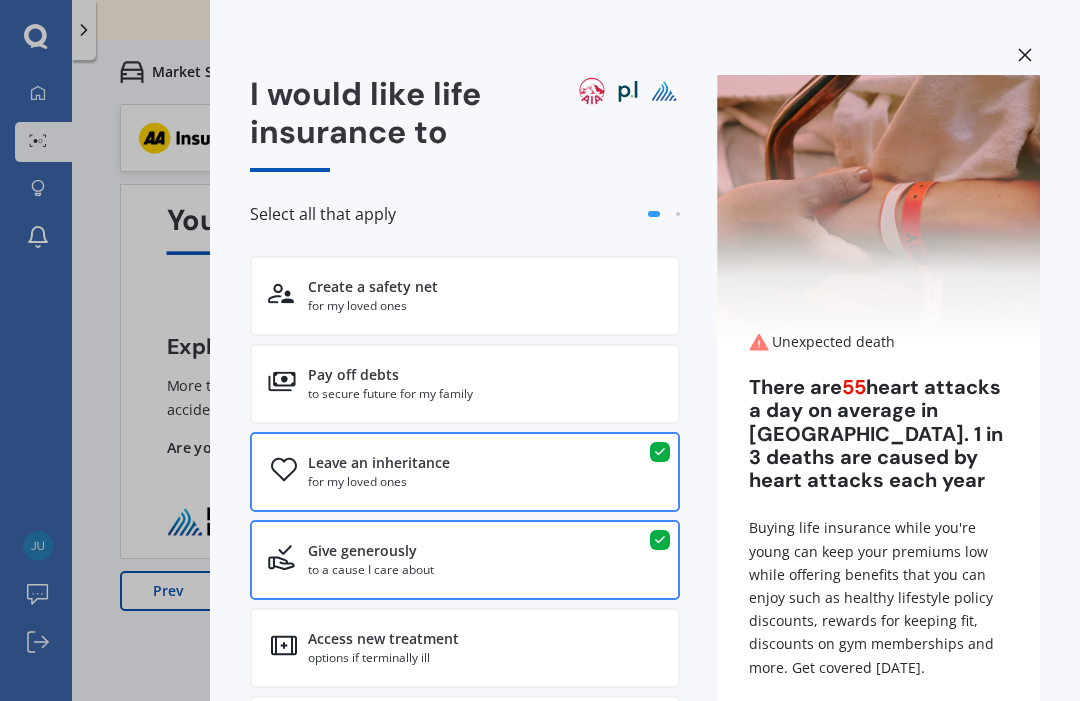 click on "Leave an inheritance for my loved ones" at bounding box center [465, 472] 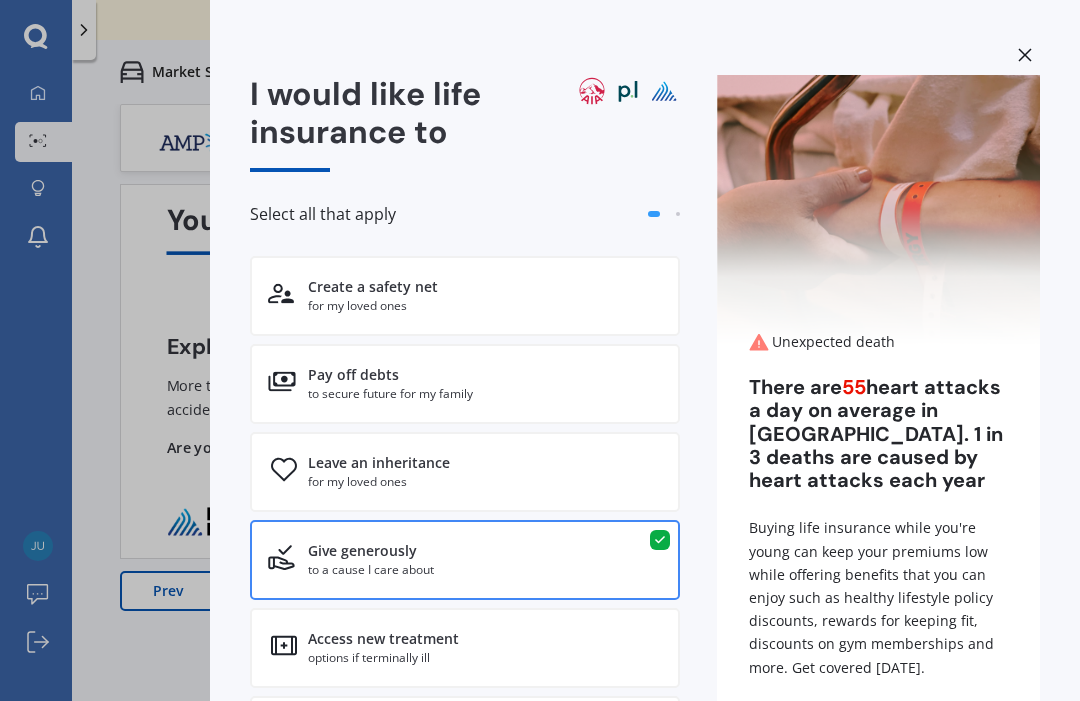 click on "Access new treatment options if terminally ill" at bounding box center [465, 648] 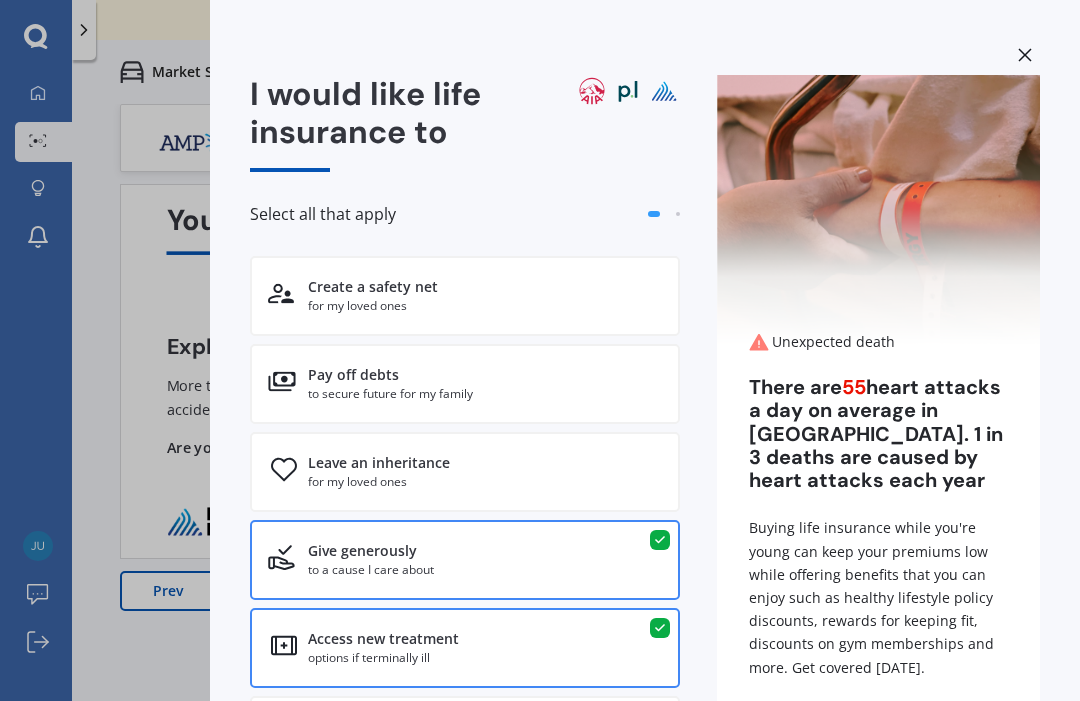 click on "Access new treatment options if terminally ill" at bounding box center (465, 648) 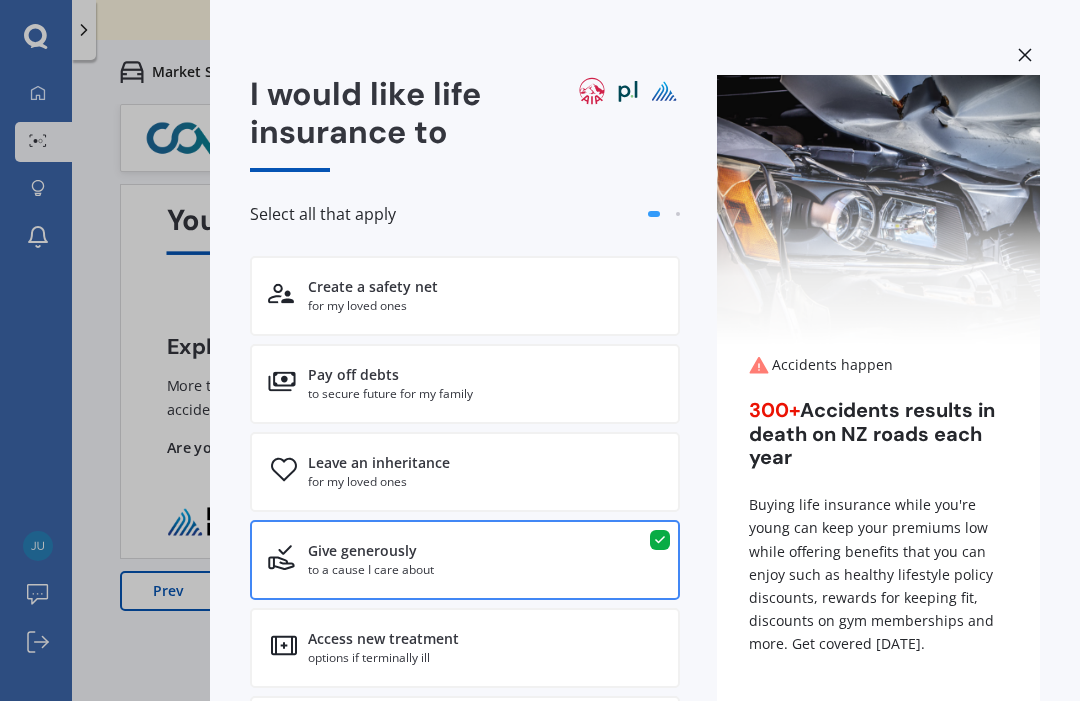 click on "Leave an inheritance for my loved ones" at bounding box center (465, 472) 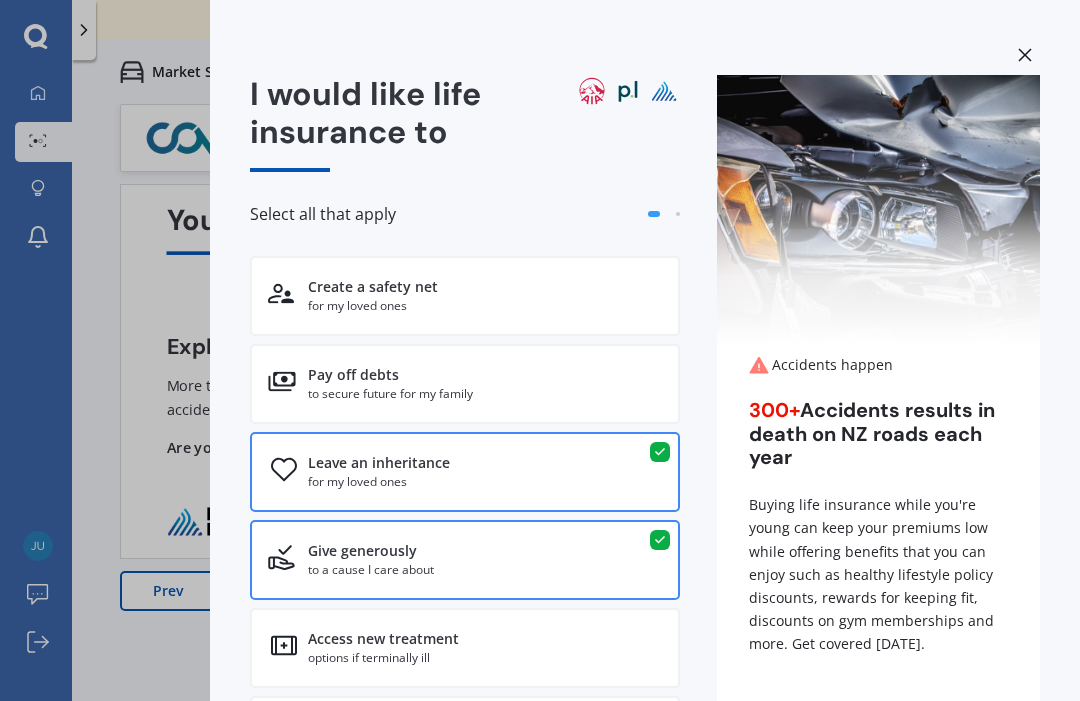 click on "Leave an inheritance for my loved ones" at bounding box center [465, 472] 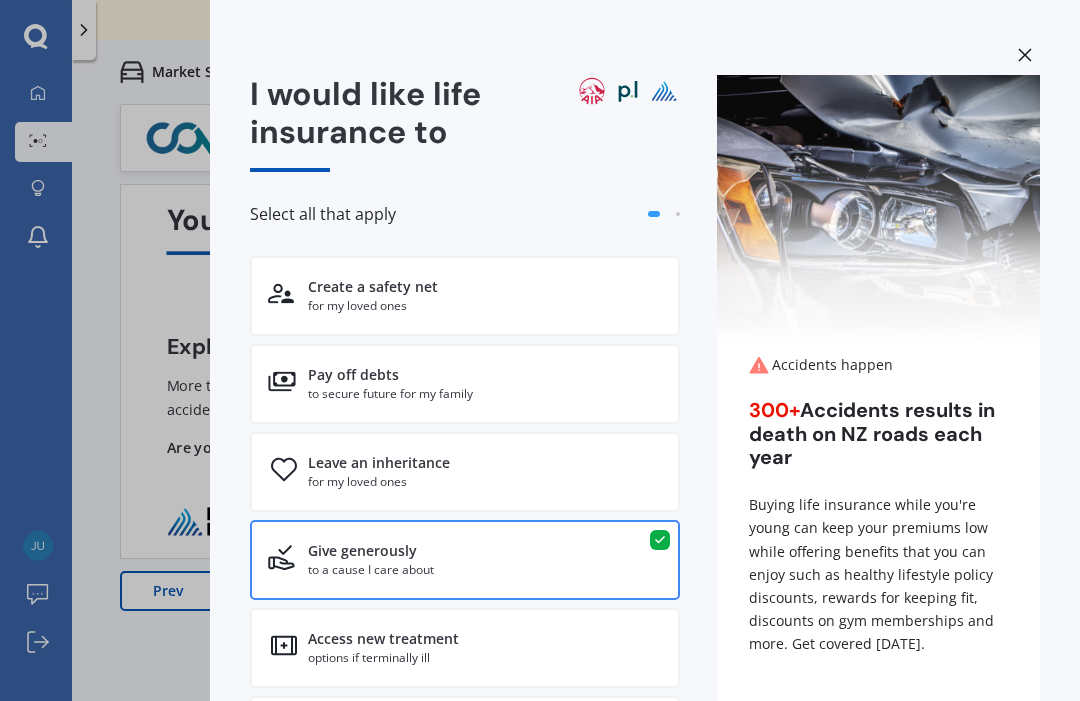 click on "Pay off debts" at bounding box center (353, 375) 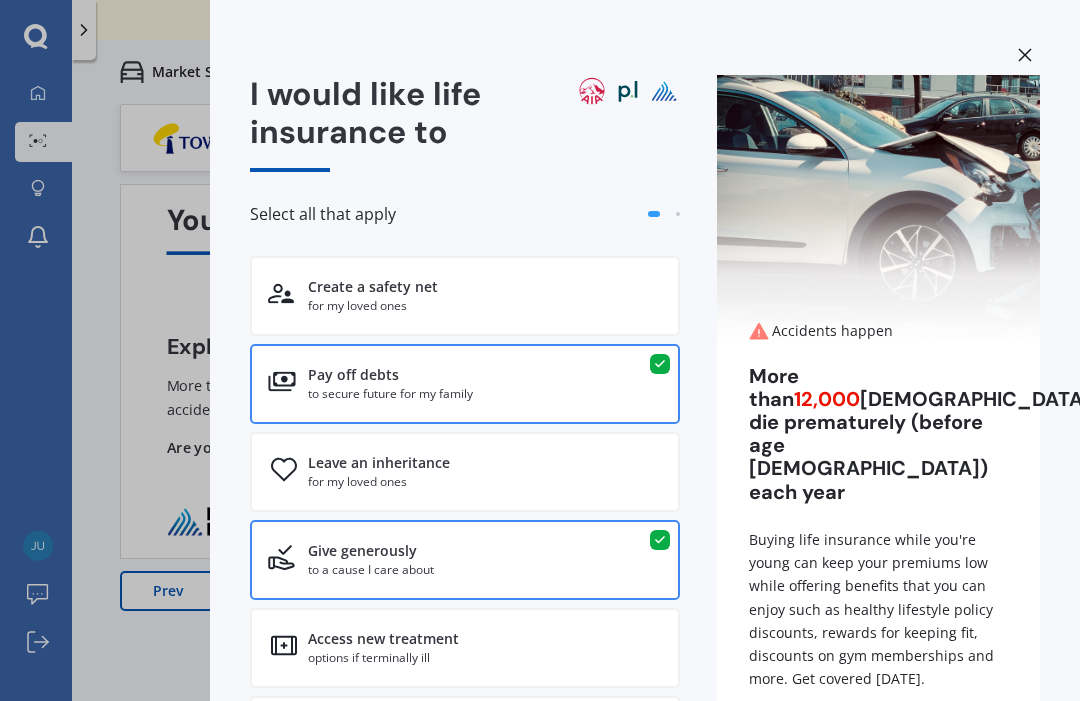 click on "Access new treatment" at bounding box center [383, 639] 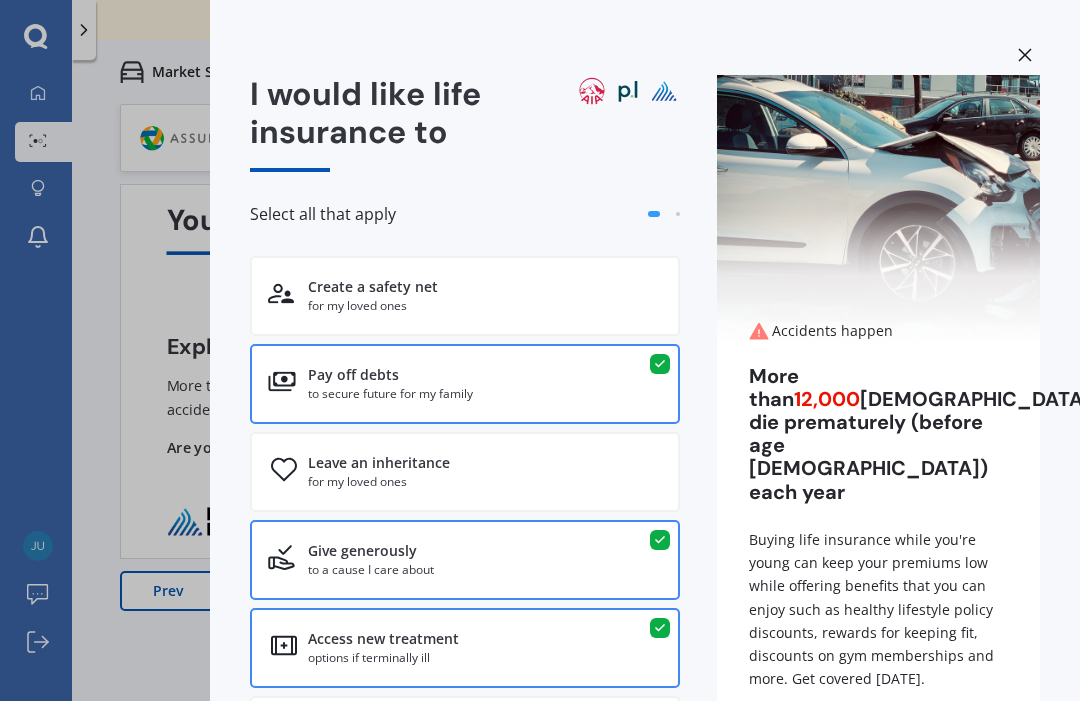 click on "Access new treatment options if terminally ill" at bounding box center (465, 648) 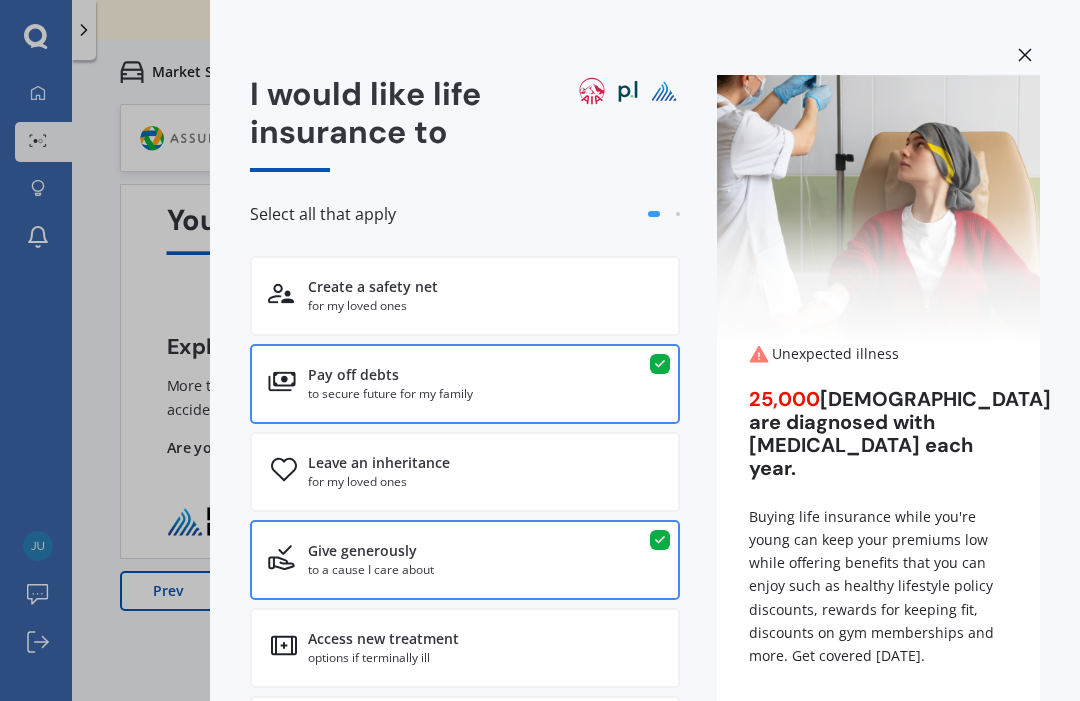 click on "Access new treatment options if terminally ill" at bounding box center (465, 648) 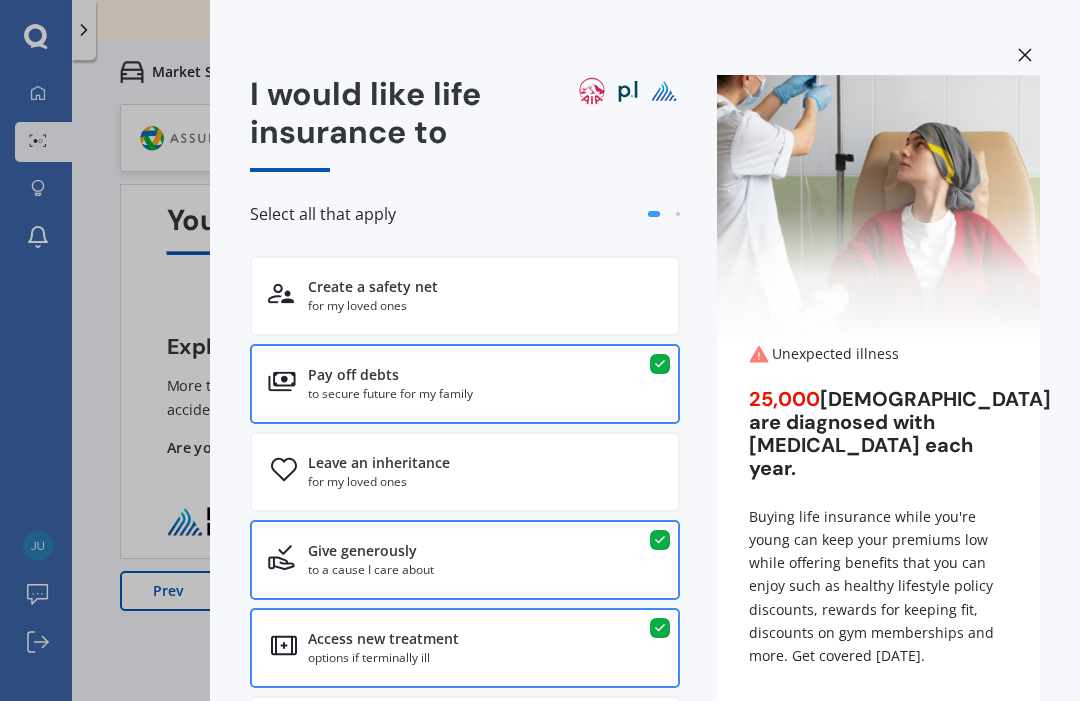 click on "Give generously to a cause I care about" at bounding box center [465, 560] 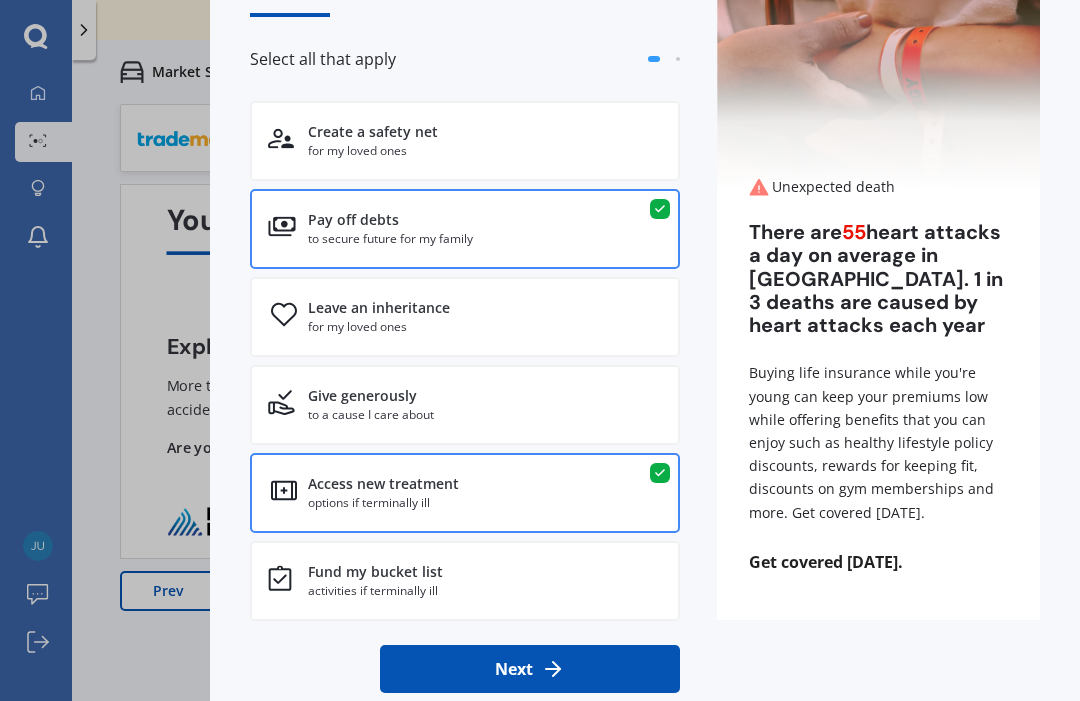 scroll, scrollTop: 164, scrollLeft: 0, axis: vertical 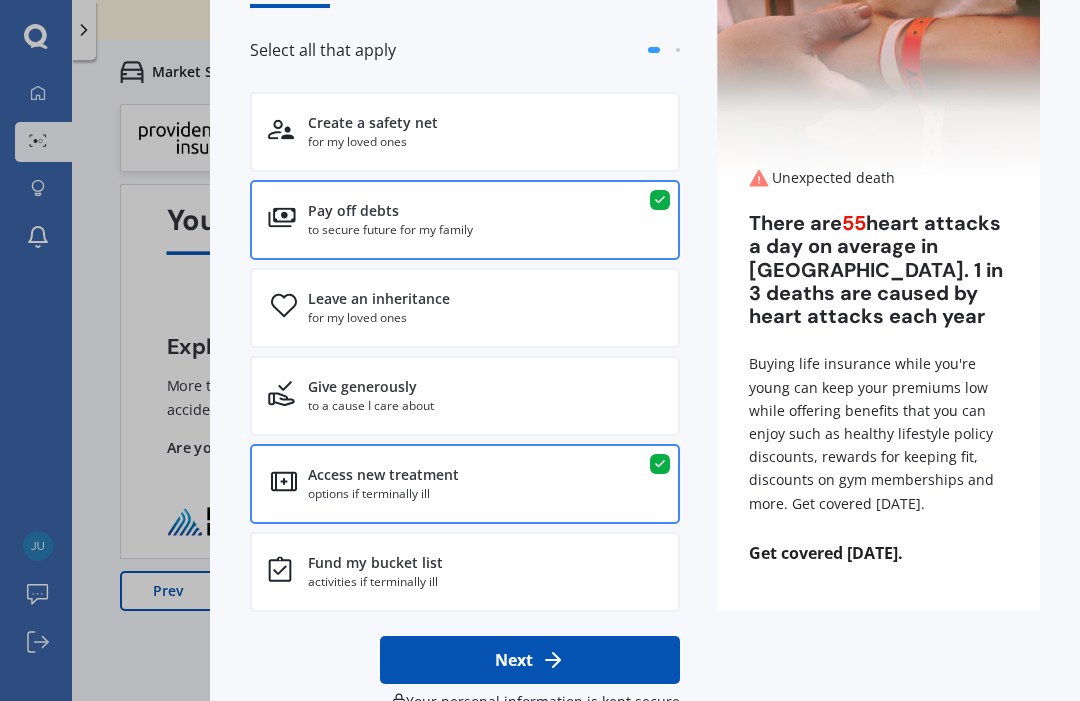 click on "Access new treatment" at bounding box center (383, 475) 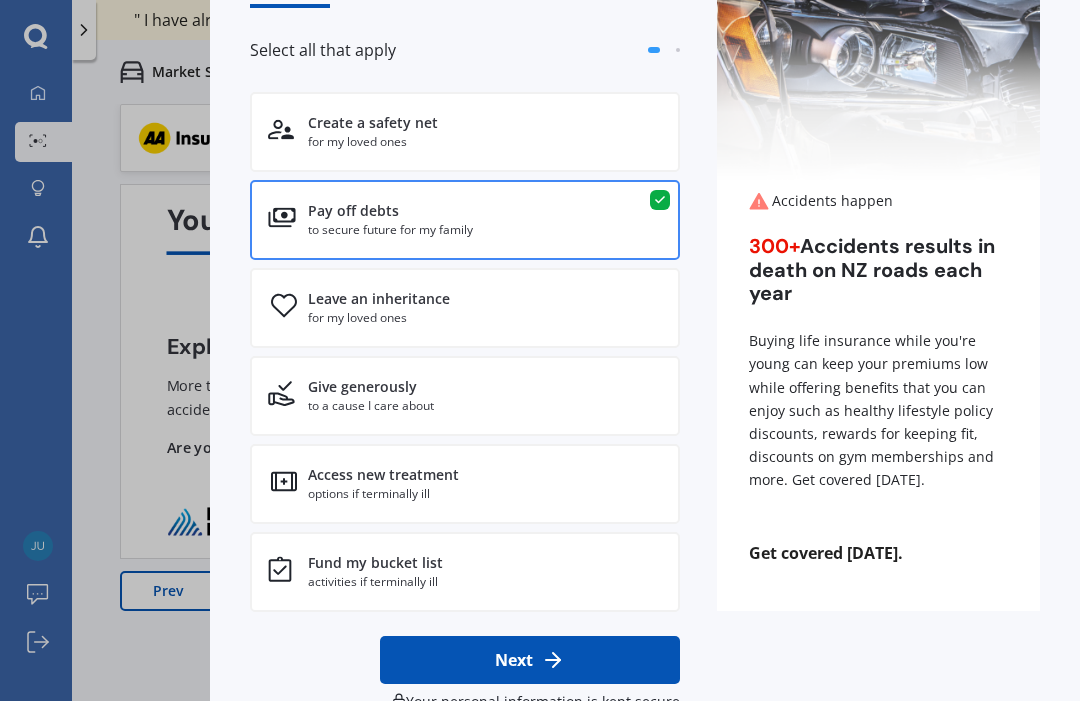 click on "We are experiencing high volume of  Market Scans . Just a heads up we will have your results ready as soon as possible. My Dashboard Market Scan Explore insurance Notifications [PERSON_NAME] Submit feedback Log out   Previous 60,000+ Kiwis have signed up to shop and save on insurance with us " Helpful tool, just that my current insurance is cheaper. " [PERSON_NAME], H " I have already recommended Quashed to many family and friends. This is fantastic. Thank you. " [PERSON_NAME], M " A very useful tool and is easy to use. Highly recommended! " [PERSON_NAME], Z " Useful tool to check whether our current prices are competitive - which they are. " [PERSON_NAME], G " My current car insurance was half of the cheapest quoted here, so I'll stick with them. " [PERSON_NAME], N " Gave exactly the same results. " [PERSON_NAME], S " It's pretty accurate. Good service. " Mala, P " That was very helpful as it provided all the details required to make the necessary decision. " [PERSON_NAME], I " I've already recommended to a number of people. " [PERSON_NAME], [PERSON_NAME], [PERSON_NAME], G   Next" at bounding box center (540, 350) 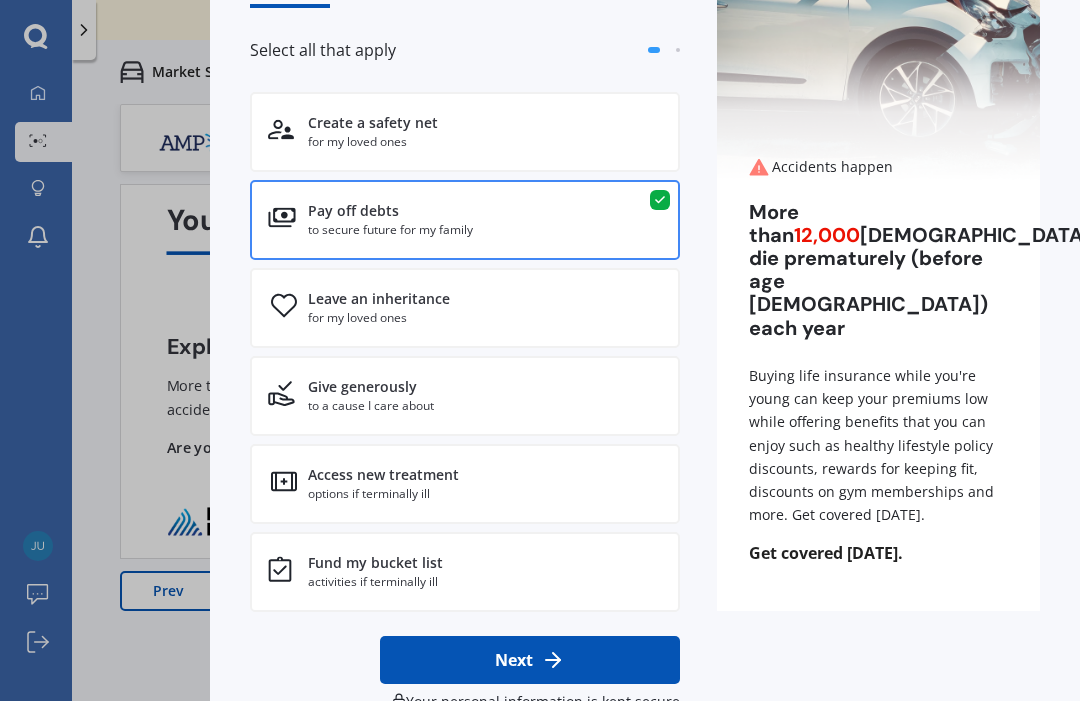 click on "We are experiencing high volume of  Market Scans . Just a heads up we will have your results ready as soon as possible. My Dashboard Market Scan Explore insurance Notifications [PERSON_NAME] Submit feedback Log out   Previous 60,000+ Kiwis have signed up to shop and save on insurance with us " Helpful tool, just that my current insurance is cheaper. " [PERSON_NAME], H " I have already recommended Quashed to many family and friends. This is fantastic. Thank you. " [PERSON_NAME], M " A very useful tool and is easy to use. Highly recommended! " [PERSON_NAME], Z " Useful tool to check whether our current prices are competitive - which they are. " [PERSON_NAME], G " My current car insurance was half of the cheapest quoted here, so I'll stick with them. " [PERSON_NAME], N " Gave exactly the same results. " [PERSON_NAME], S " It's pretty accurate. Good service. " Mala, P " That was very helpful as it provided all the details required to make the necessary decision. " [PERSON_NAME], I " I've already recommended to a number of people. " [PERSON_NAME], [PERSON_NAME], [PERSON_NAME], G   Next" at bounding box center [540, 350] 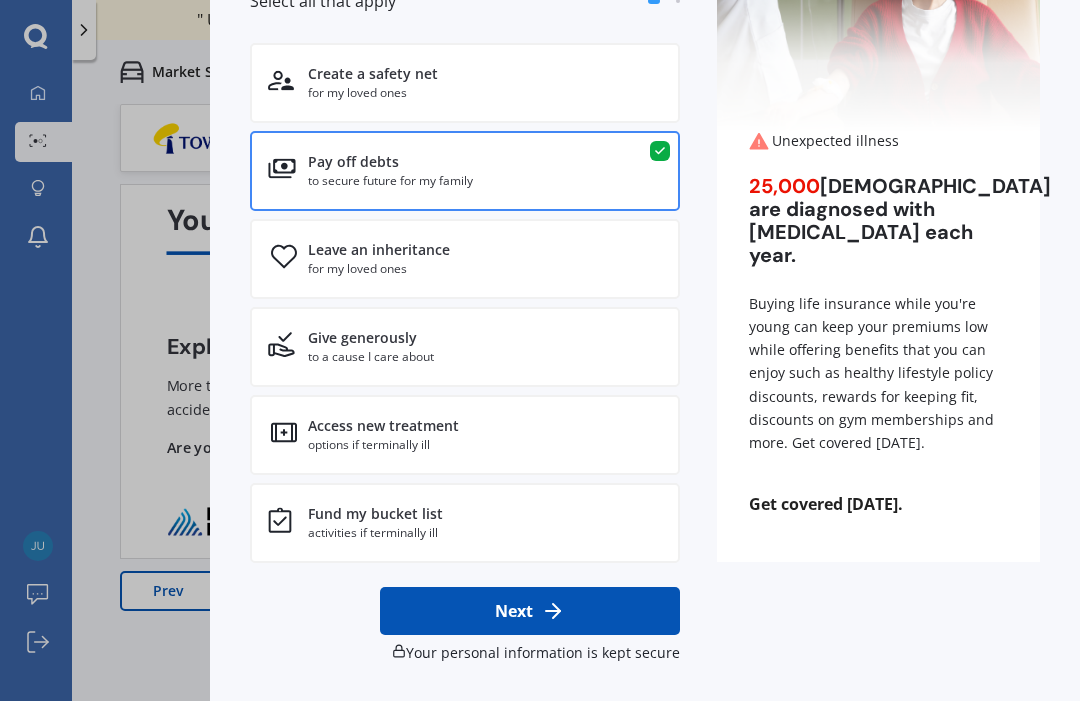 scroll, scrollTop: 212, scrollLeft: 0, axis: vertical 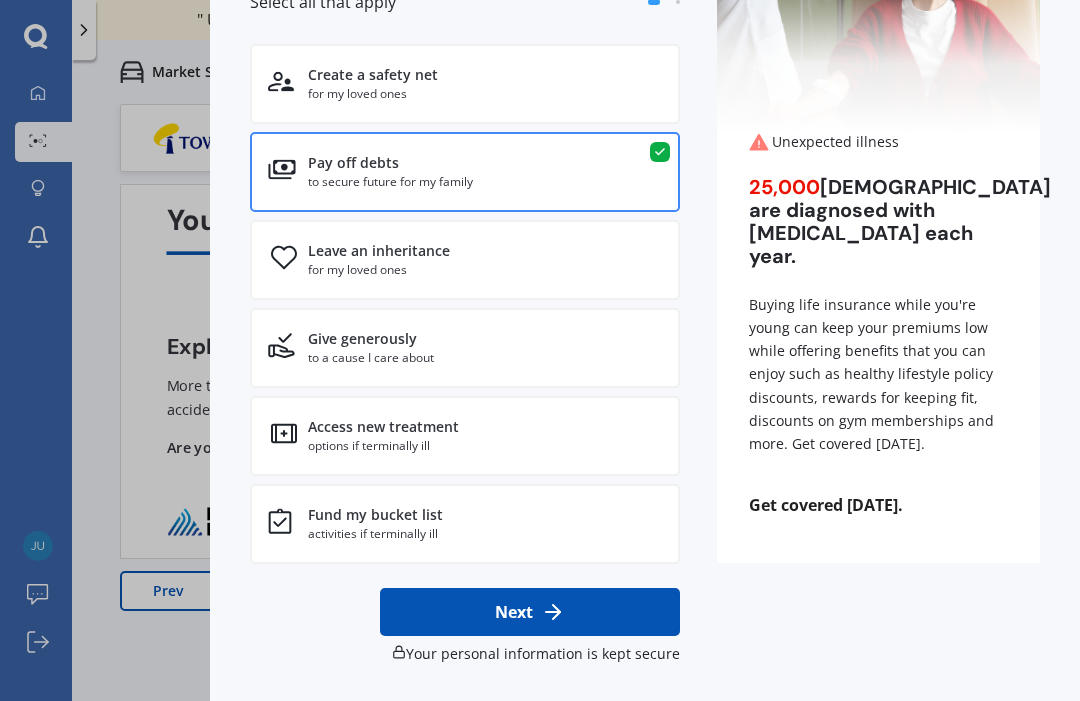 click on "I would like life insurance to Select all that apply Create a safety net for my loved ones Pay off debts  to secure future for my family Leave an inheritance for my loved ones Give generously to a cause I care about Access new treatment options if terminally ill Fund my bucket list activities if terminally ill Next   Your personal information is kept secure Unexpected illness 25,000  [DEMOGRAPHIC_DATA] are diagnosed with [MEDICAL_DATA] each year. Buying life insurance while you're young can keep your premiums low while offering benefits that you can enjoy such as healthy lifestyle policy discounts, rewards for keeping fit, discounts on gym memberships and more. Get covered [DATE]. Get covered [DATE]." at bounding box center (645, 350) 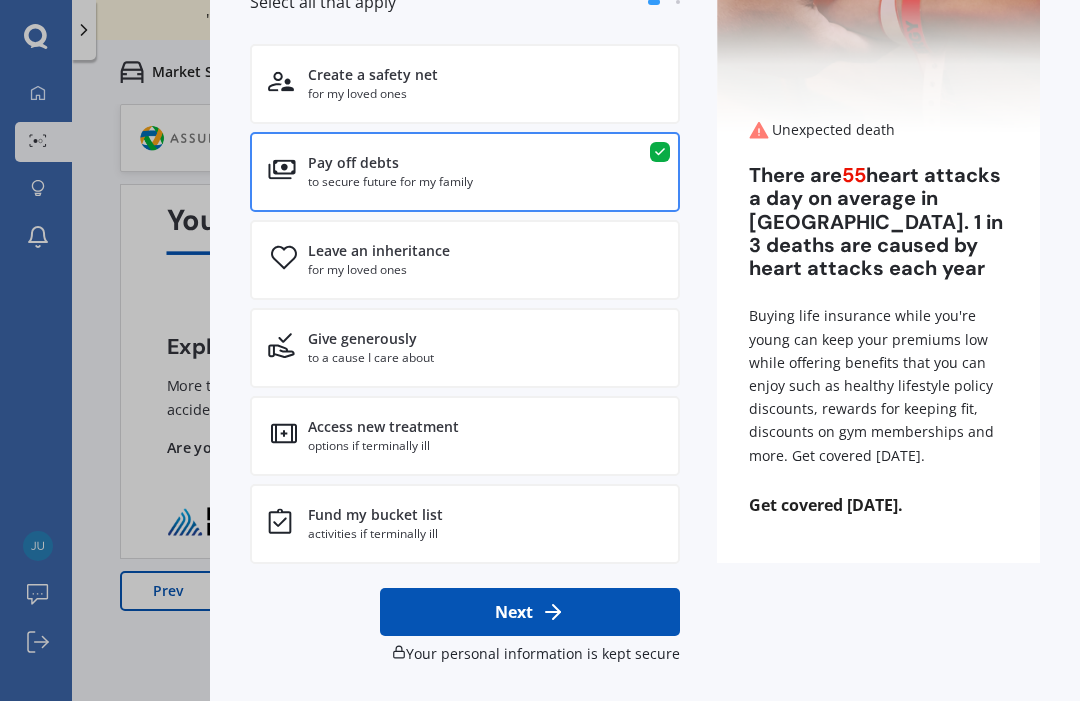 click on "I would like life insurance to Select all that apply Create a safety net for my loved ones Pay off debts  to secure future for my family Leave an inheritance for my loved ones Give generously to a cause I care about Access new treatment options if terminally ill Fund my bucket list activities if terminally ill Next   Your personal information is kept secure Unexpected death There are  55  heart attacks a day on average in [GEOGRAPHIC_DATA]. 1 in 3 deaths are caused by heart attacks each year Buying life insurance while you're young can keep your premiums low while offering benefits that you can enjoy such as healthy lifestyle policy discounts, rewards for keeping fit, discounts on gym memberships and more. Get covered [DATE]. Get covered [DATE]." at bounding box center [645, 350] 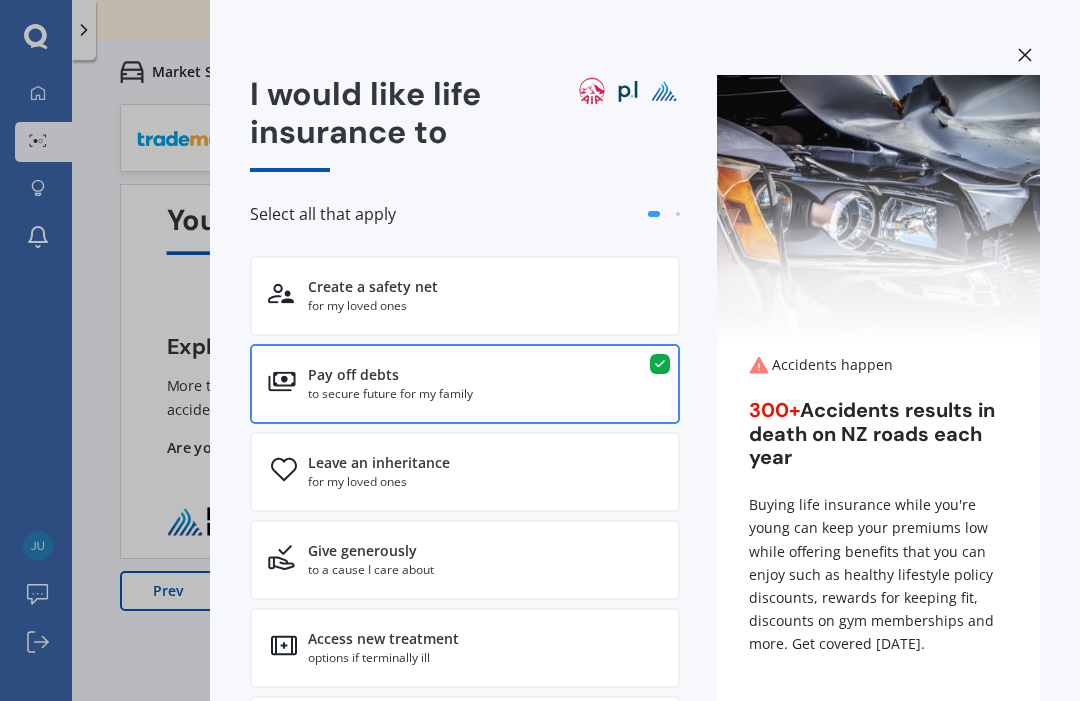 scroll, scrollTop: 0, scrollLeft: 0, axis: both 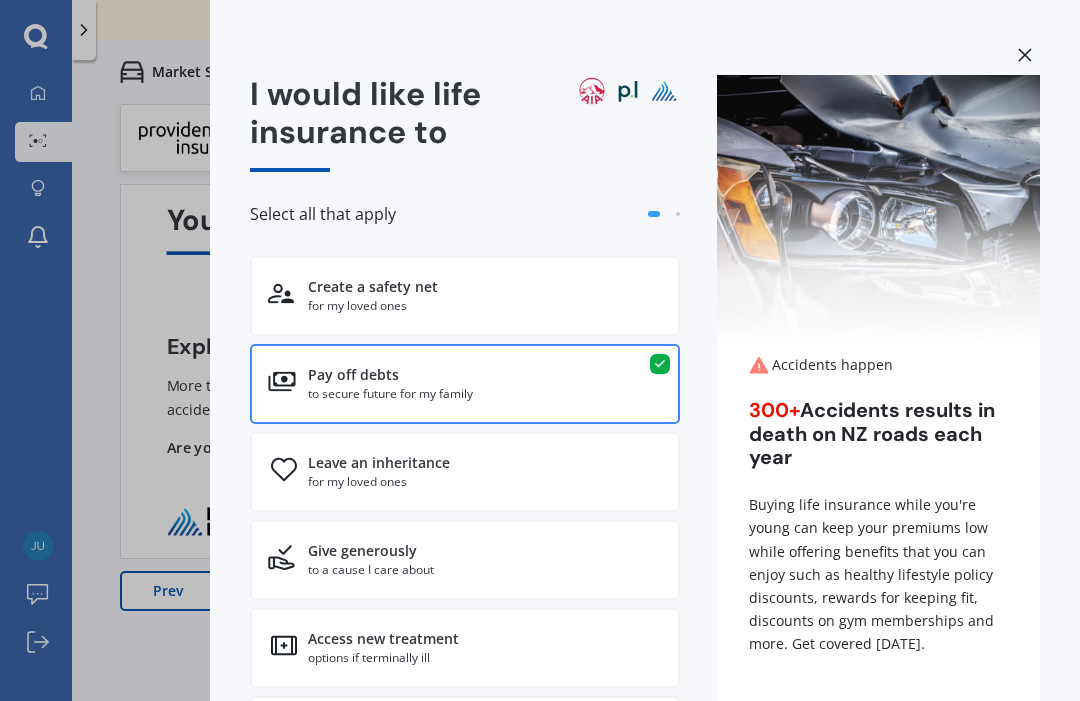 click at bounding box center (878, 209) 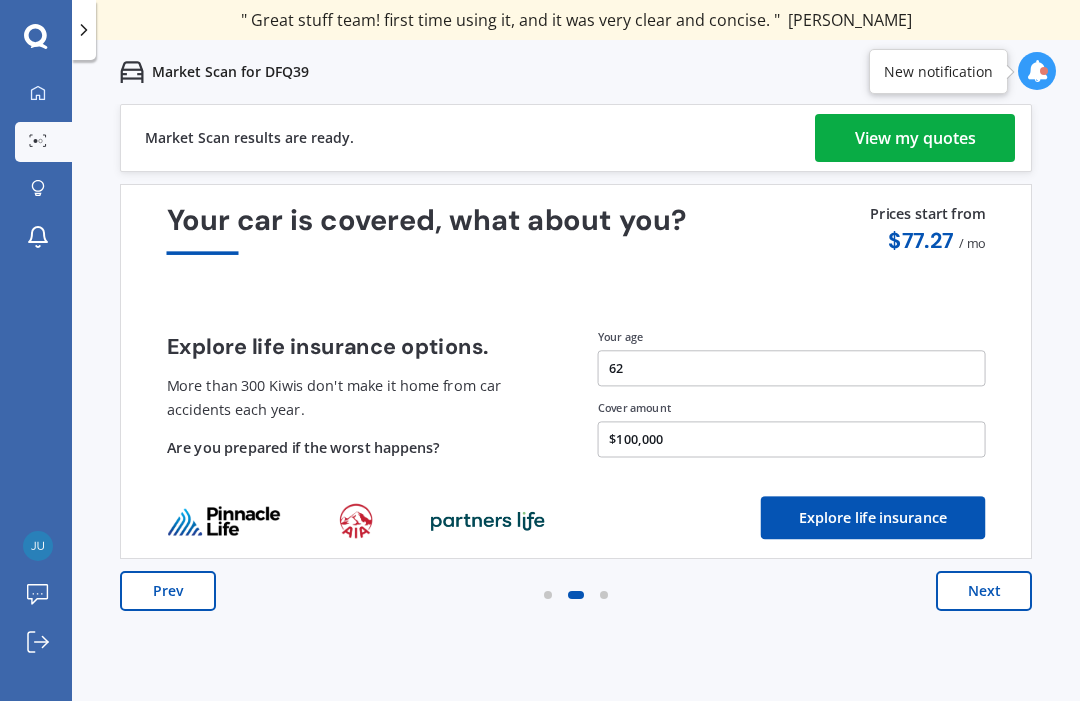 click on "View my quotes" at bounding box center (915, 138) 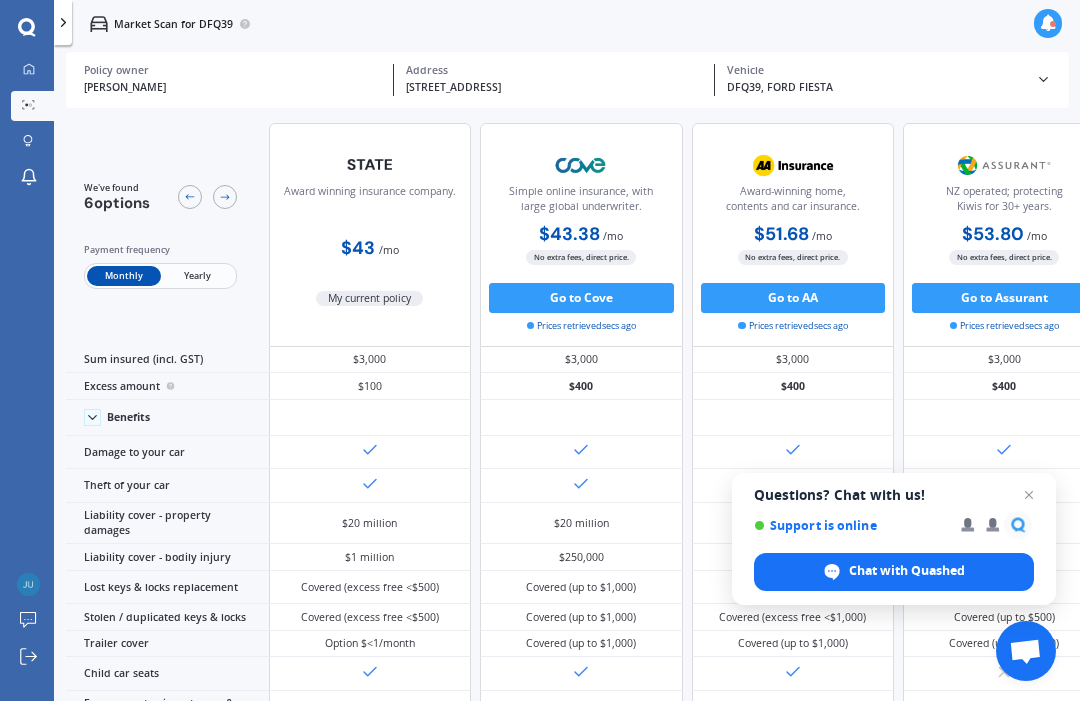 scroll, scrollTop: 64, scrollLeft: 0, axis: vertical 